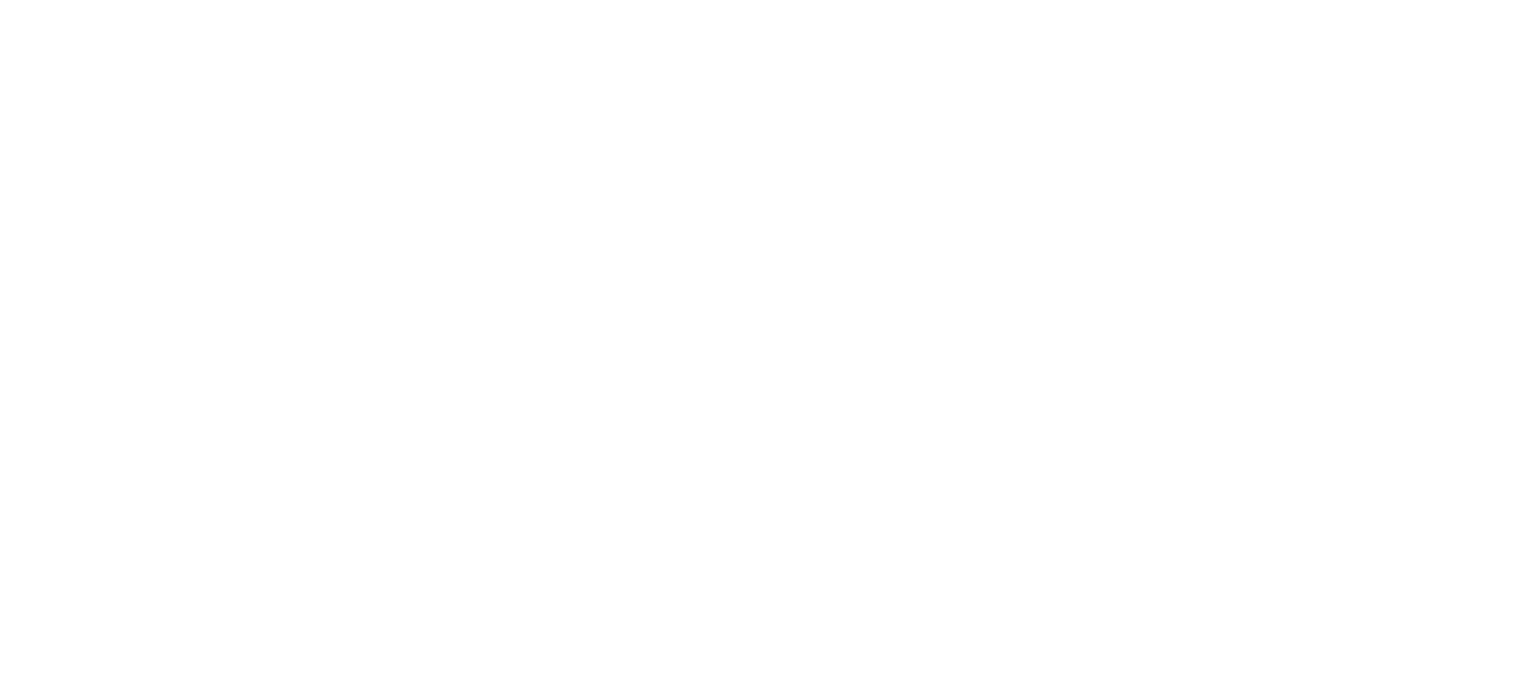 scroll, scrollTop: 0, scrollLeft: 0, axis: both 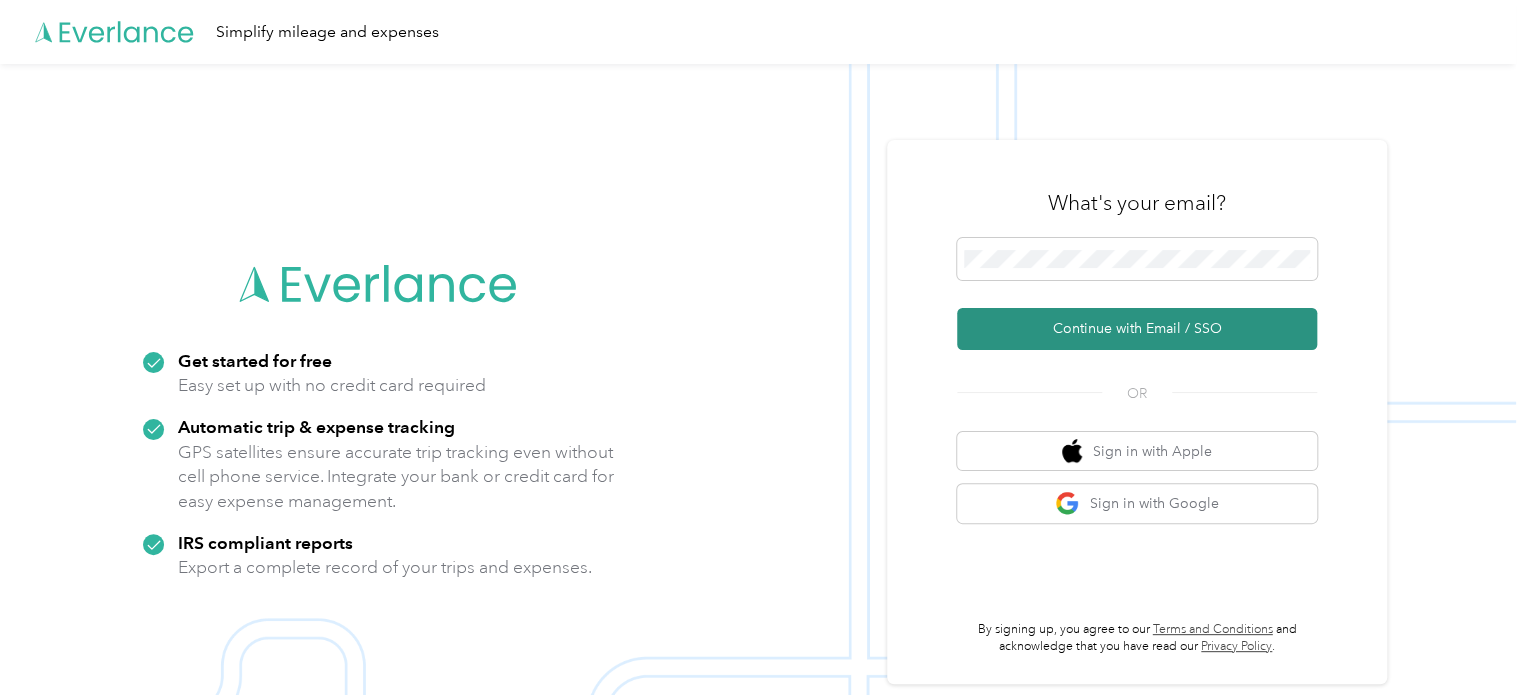 click on "Continue with Email / SSO" at bounding box center [1137, 329] 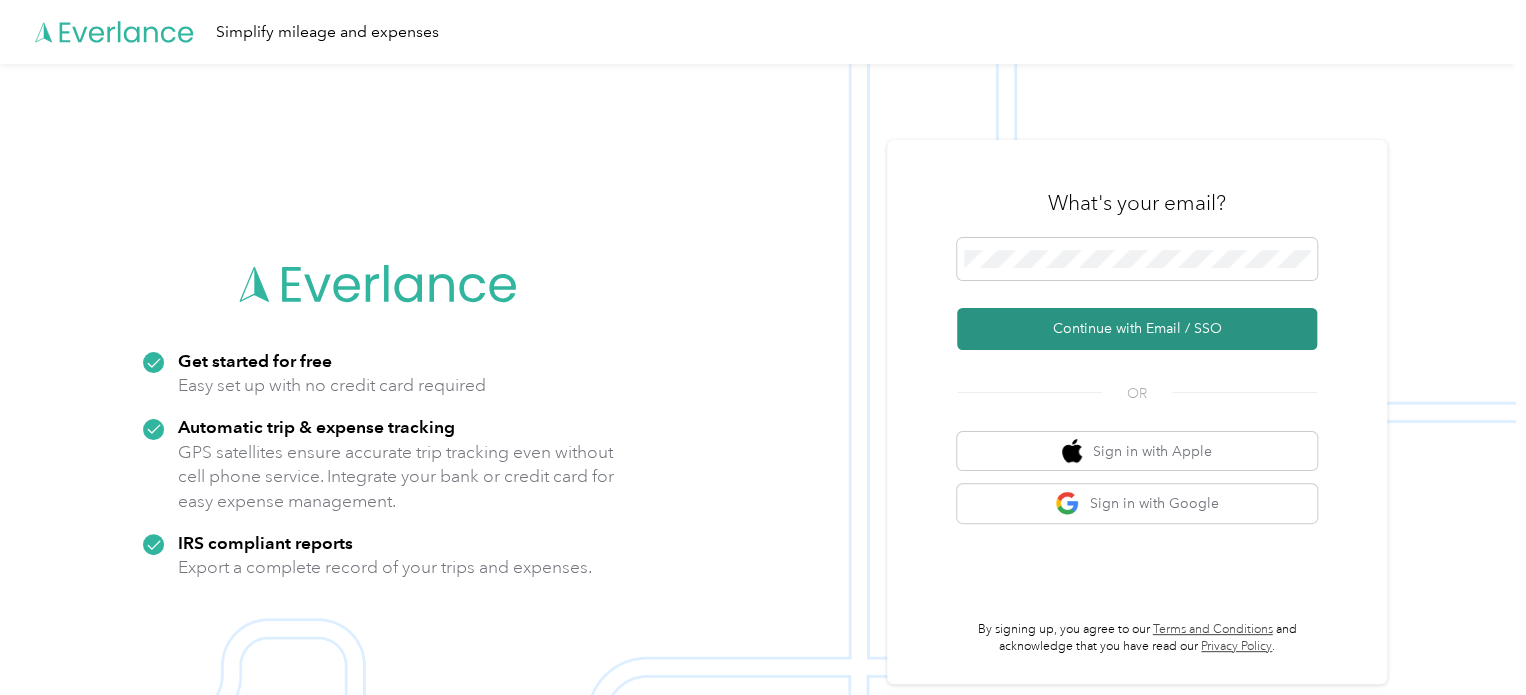 click on "Continue with Email / SSO" at bounding box center (1137, 329) 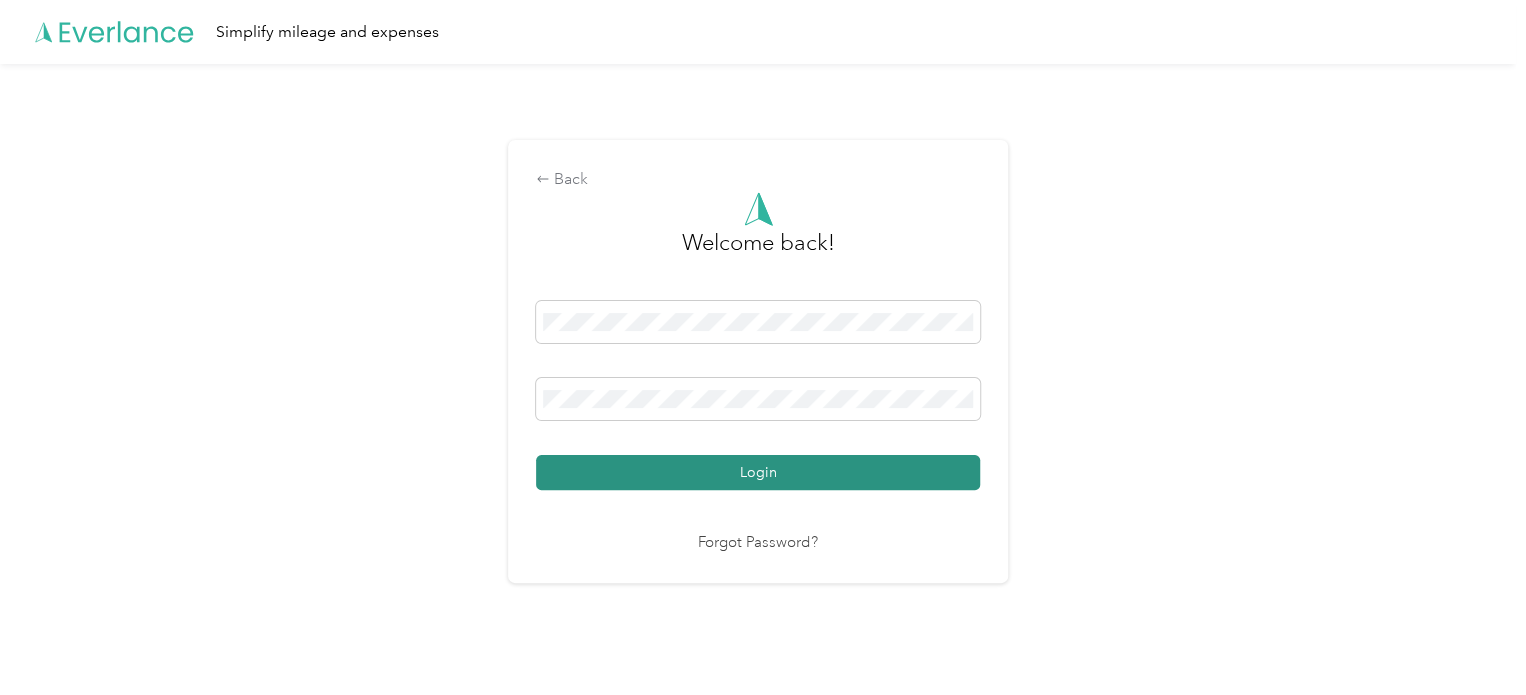 click on "Login" at bounding box center [758, 472] 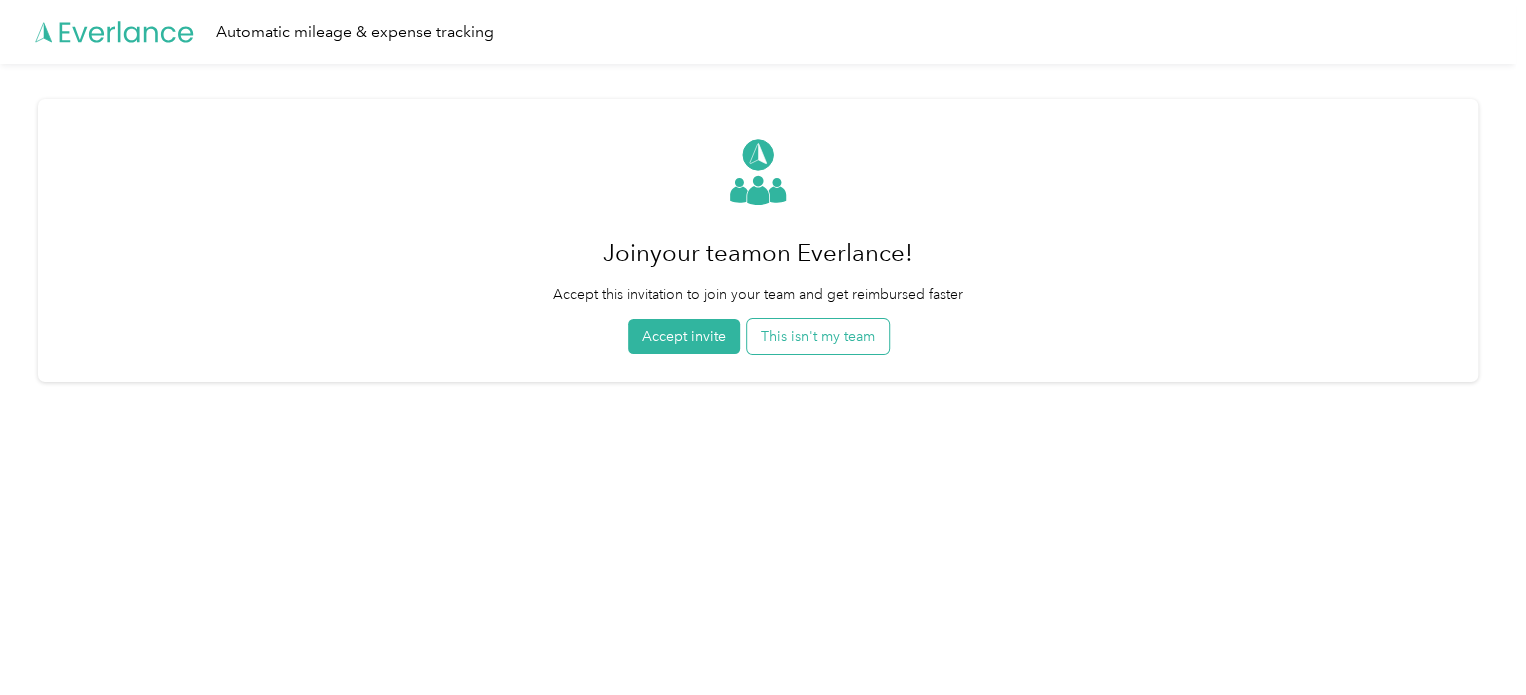 click on "This isn't my team" at bounding box center [818, 336] 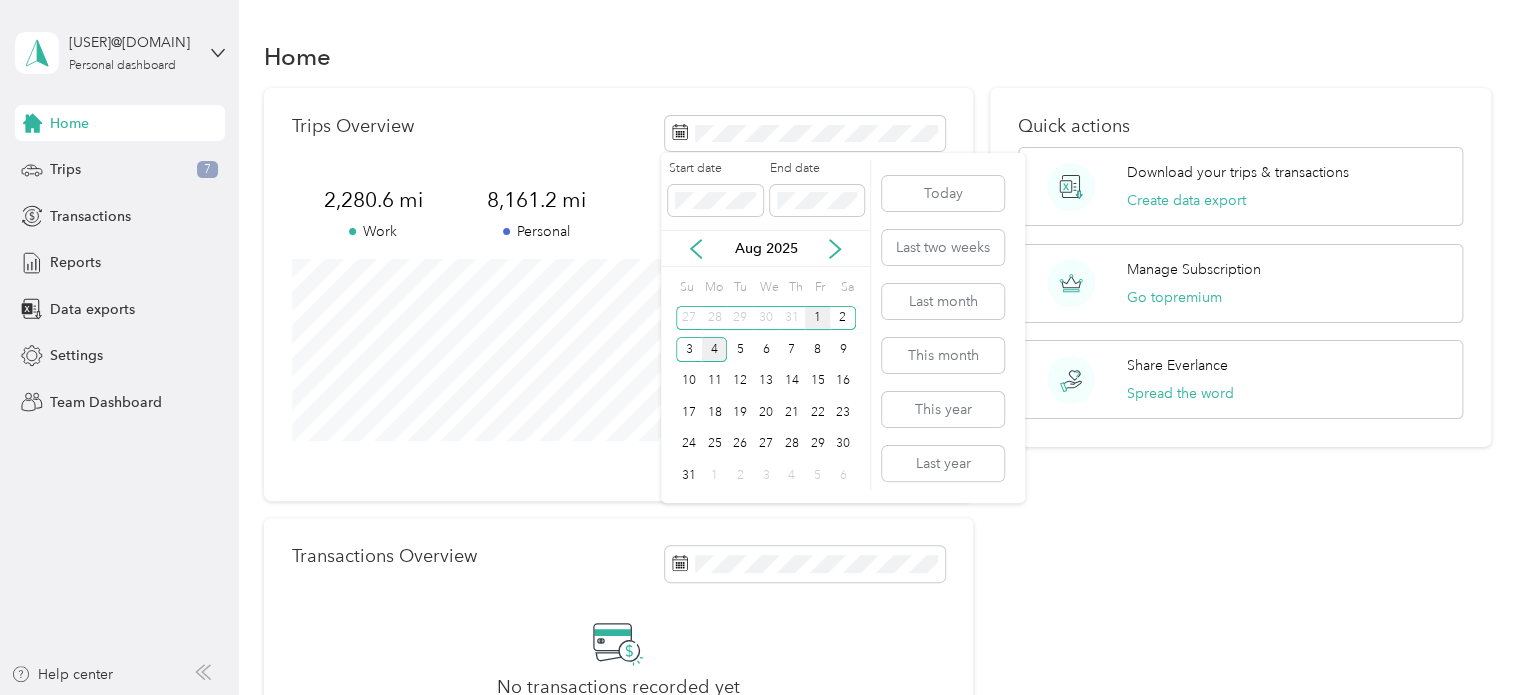click on "1" at bounding box center [818, 318] 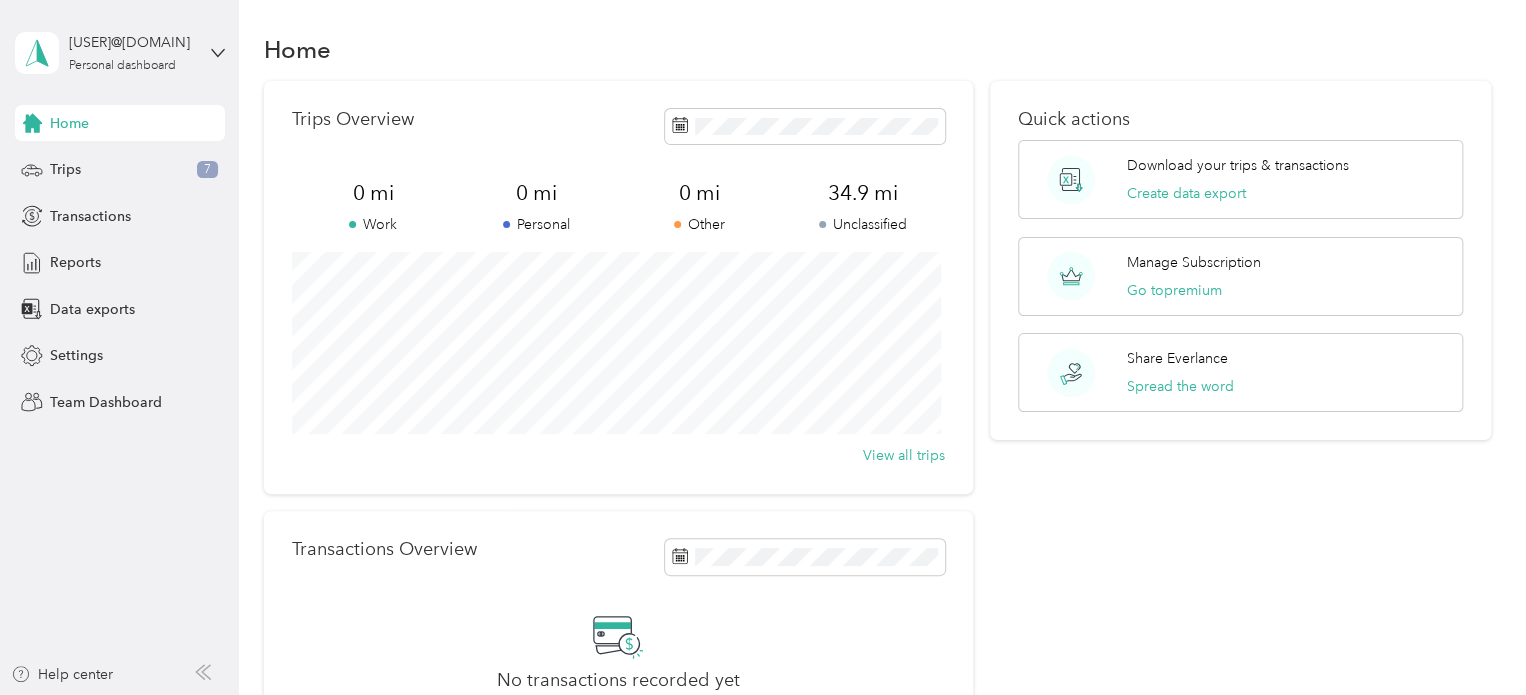 scroll, scrollTop: 0, scrollLeft: 0, axis: both 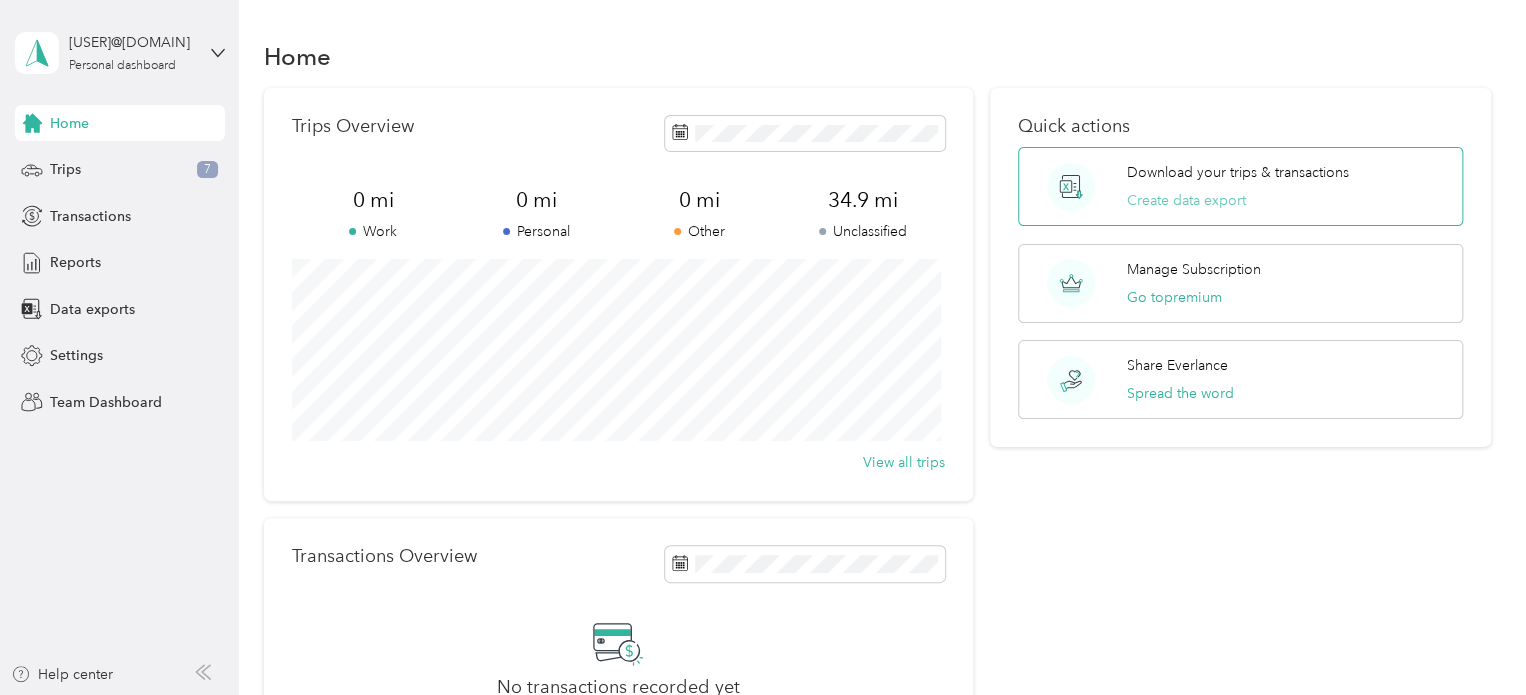 click on "Create data export" at bounding box center [1186, 200] 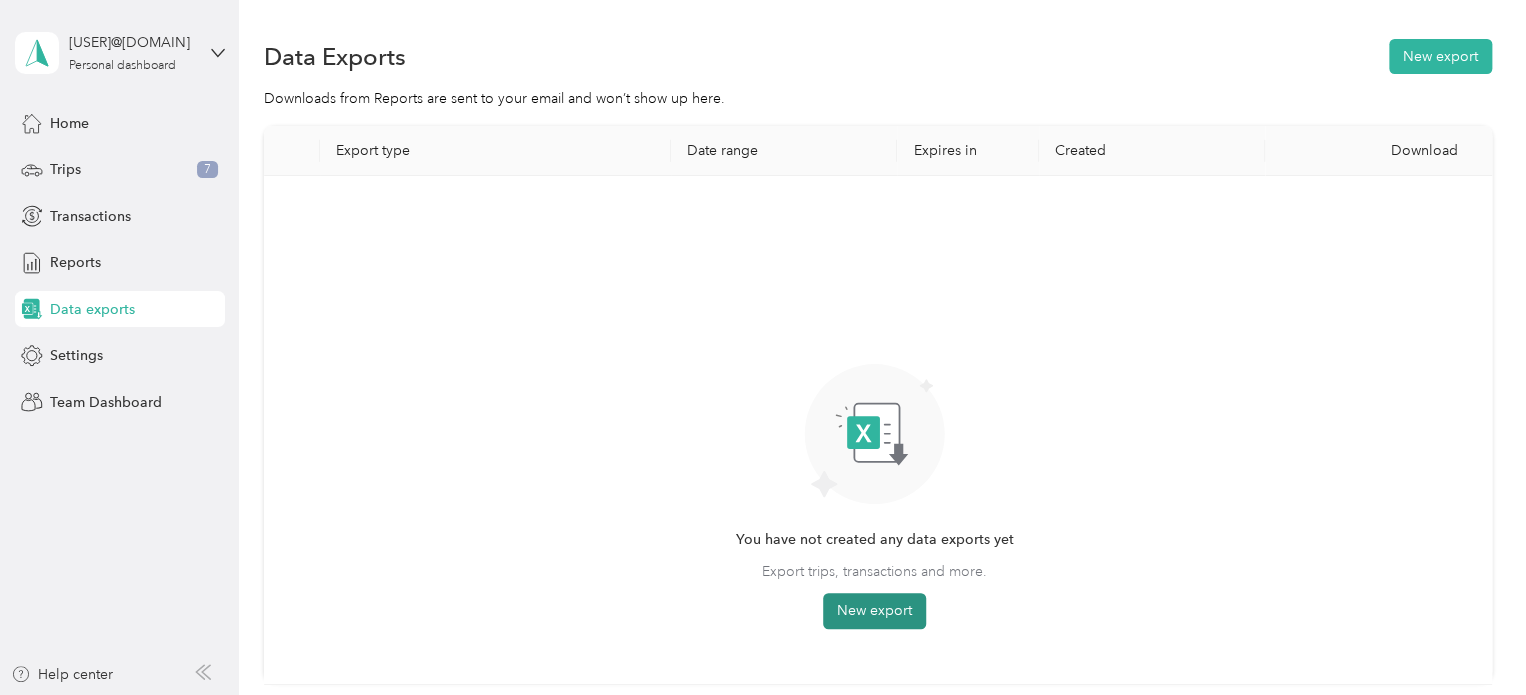 click on "New export" at bounding box center [874, 611] 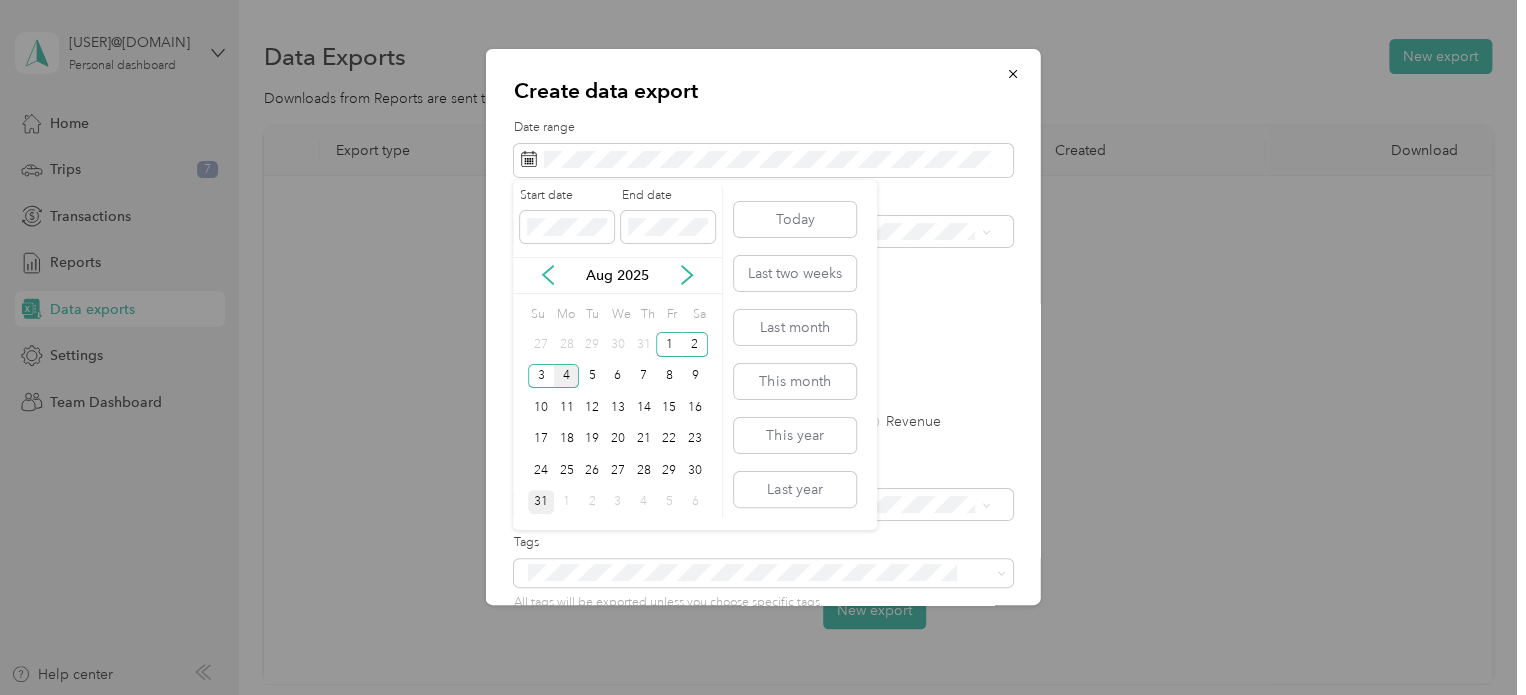 click on "31" at bounding box center [541, 502] 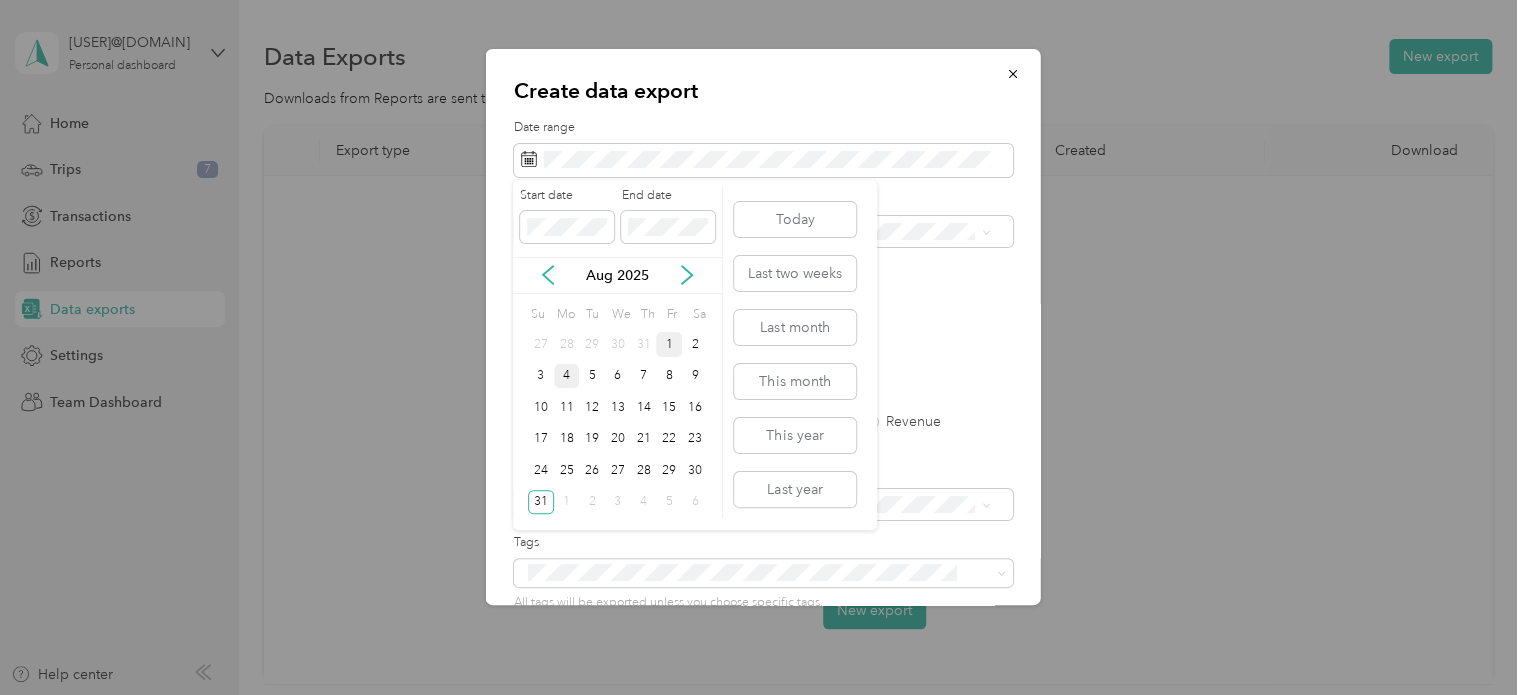 click on "1" at bounding box center [669, 344] 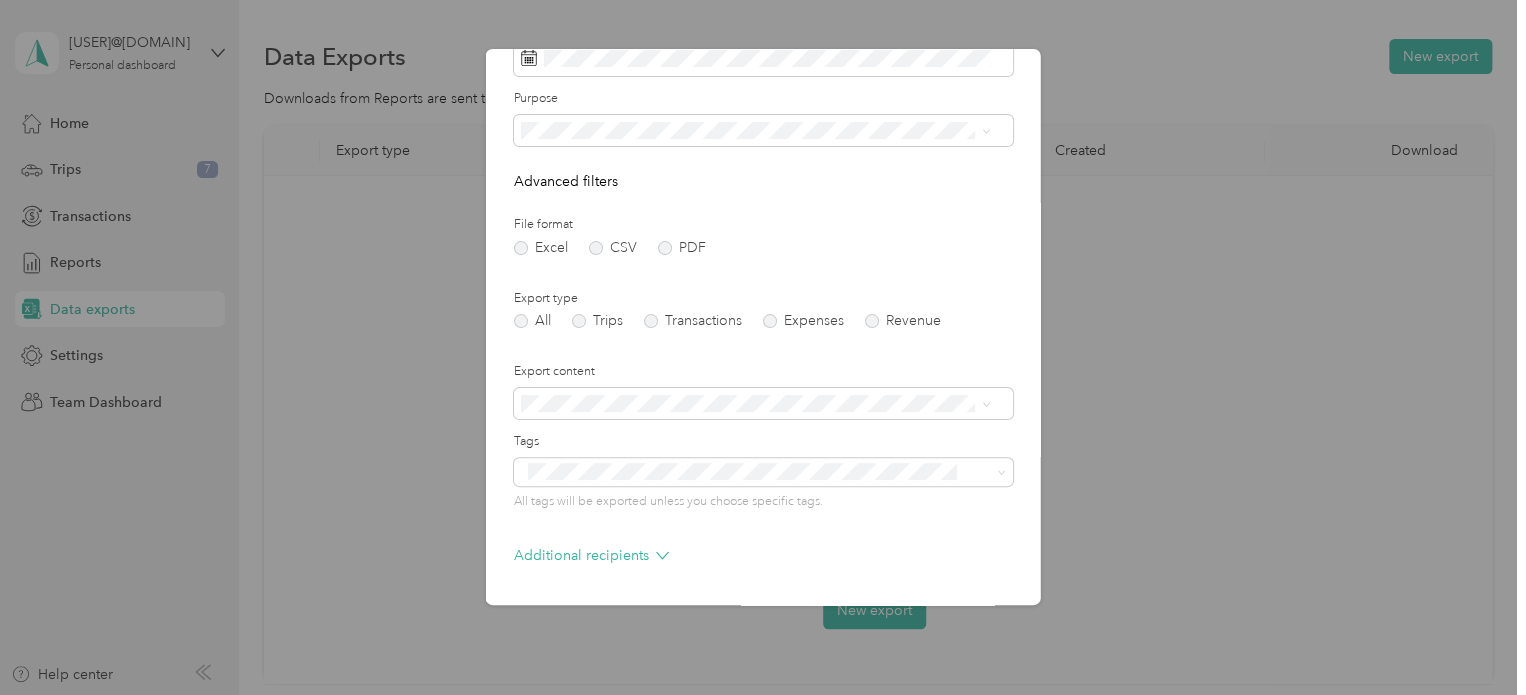 scroll, scrollTop: 171, scrollLeft: 0, axis: vertical 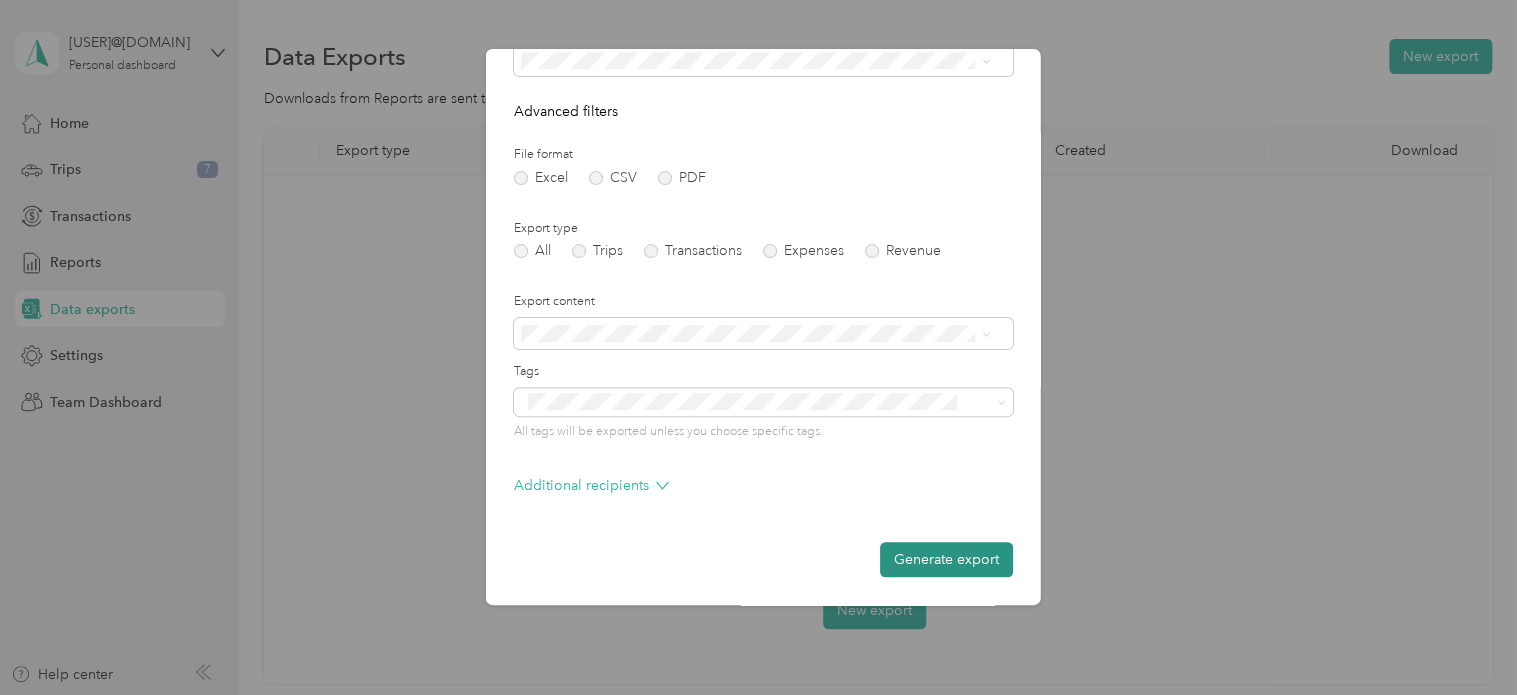 click on "Generate export" at bounding box center (946, 559) 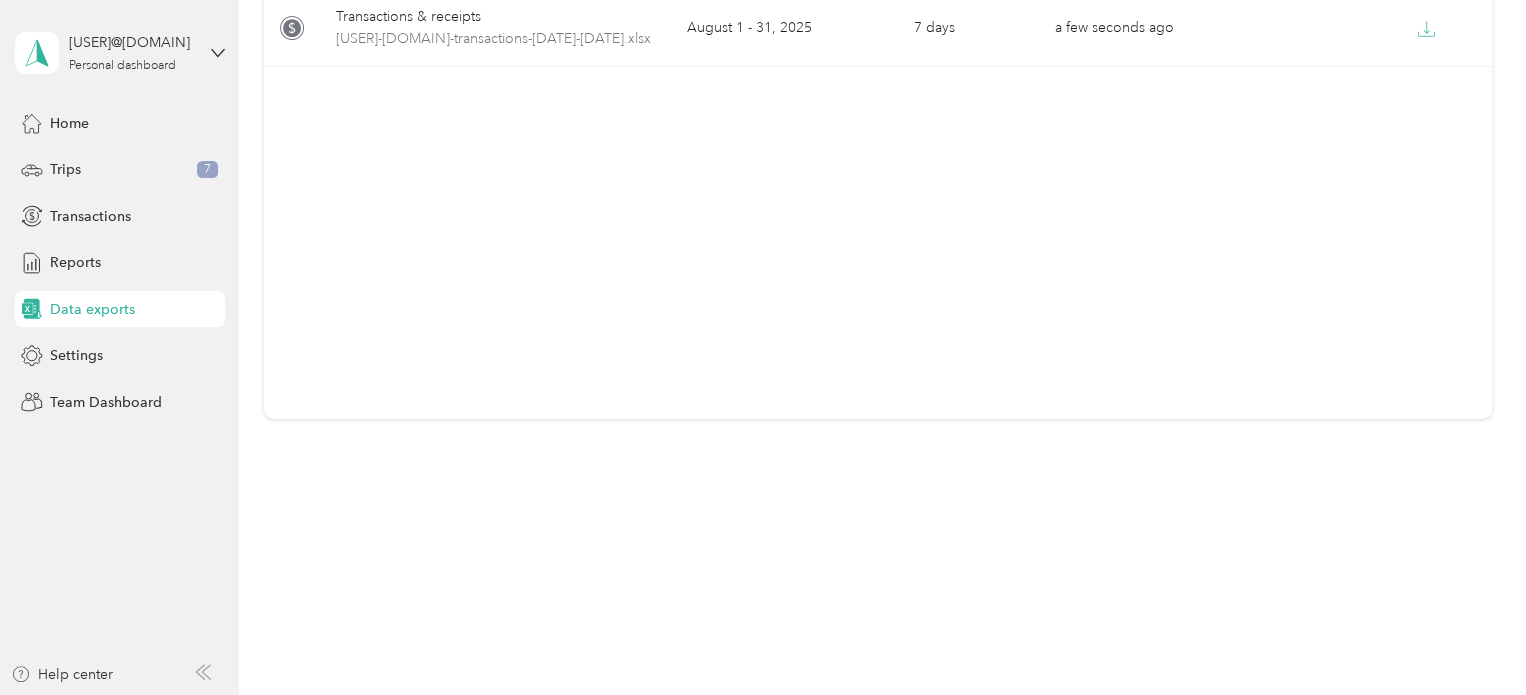 scroll, scrollTop: 0, scrollLeft: 0, axis: both 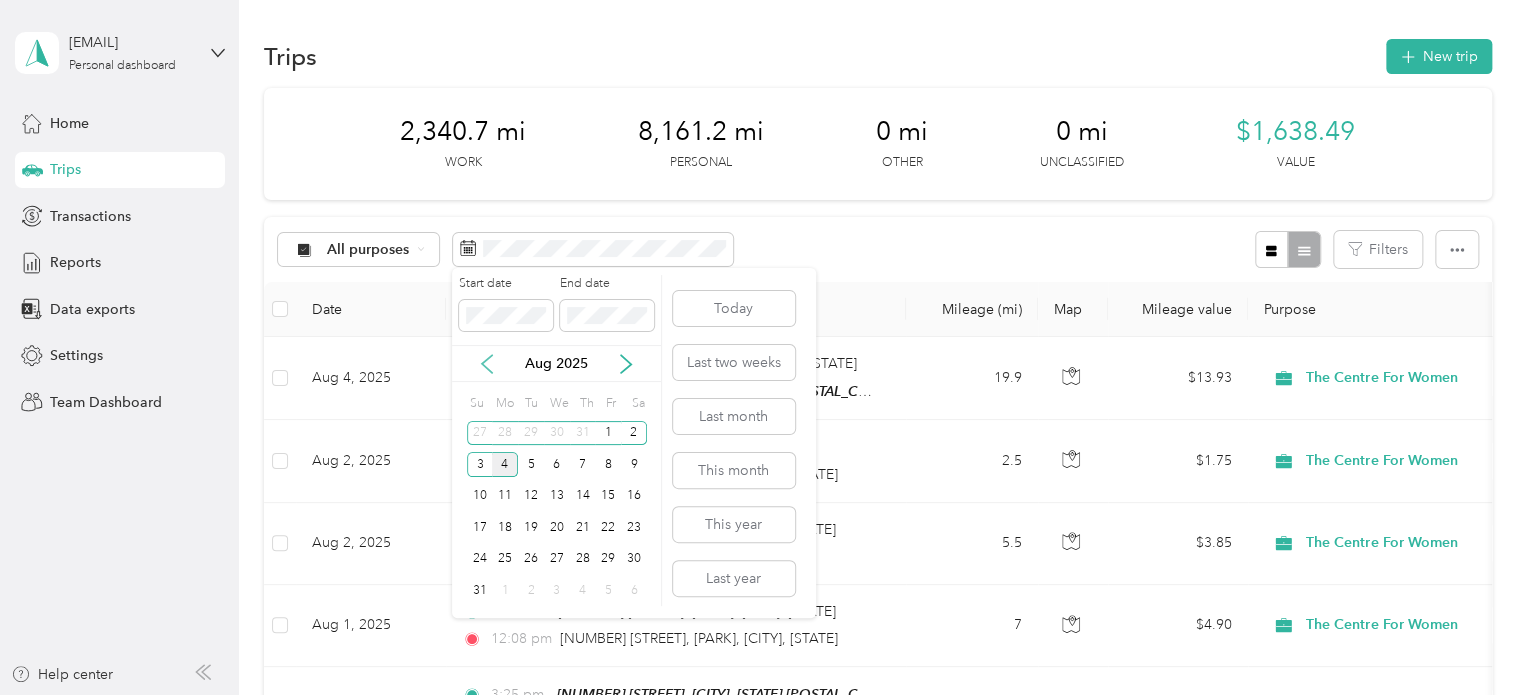 click 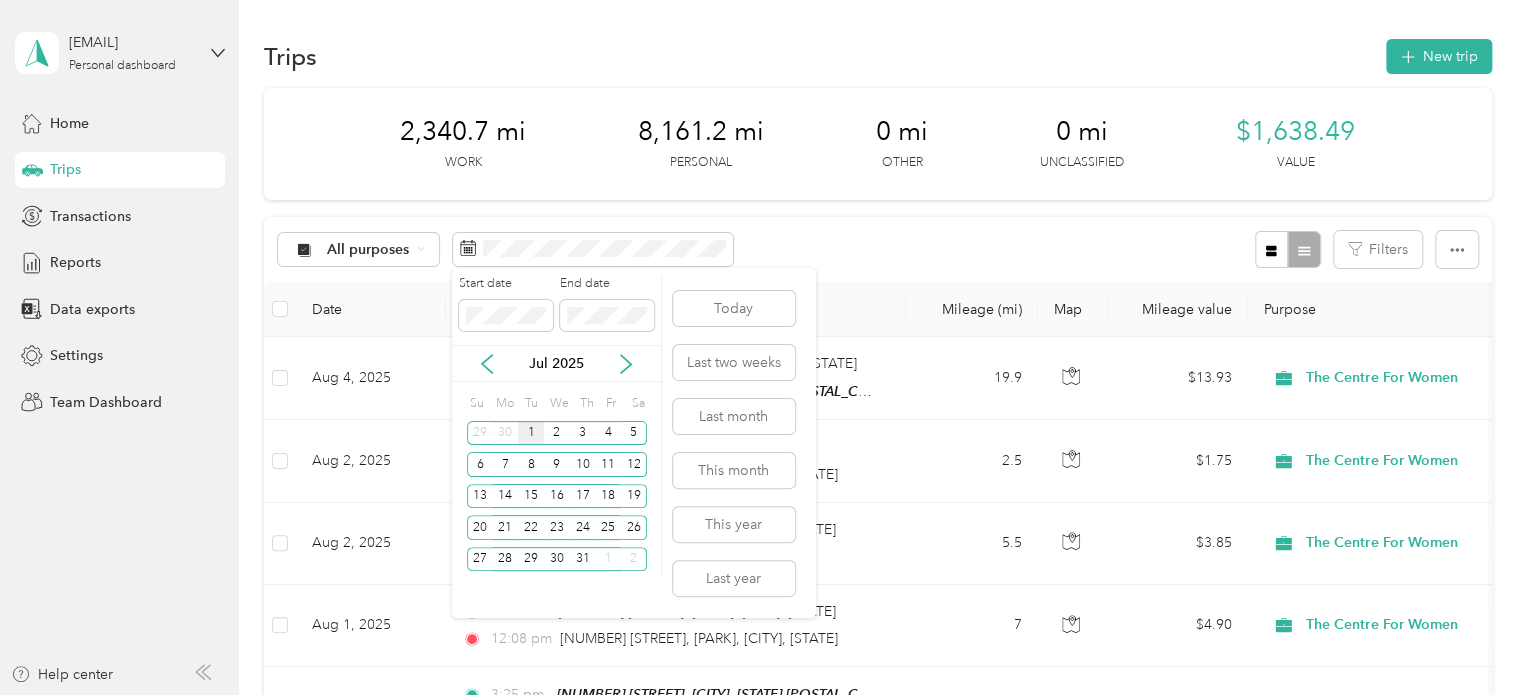 click on "1" at bounding box center [531, 433] 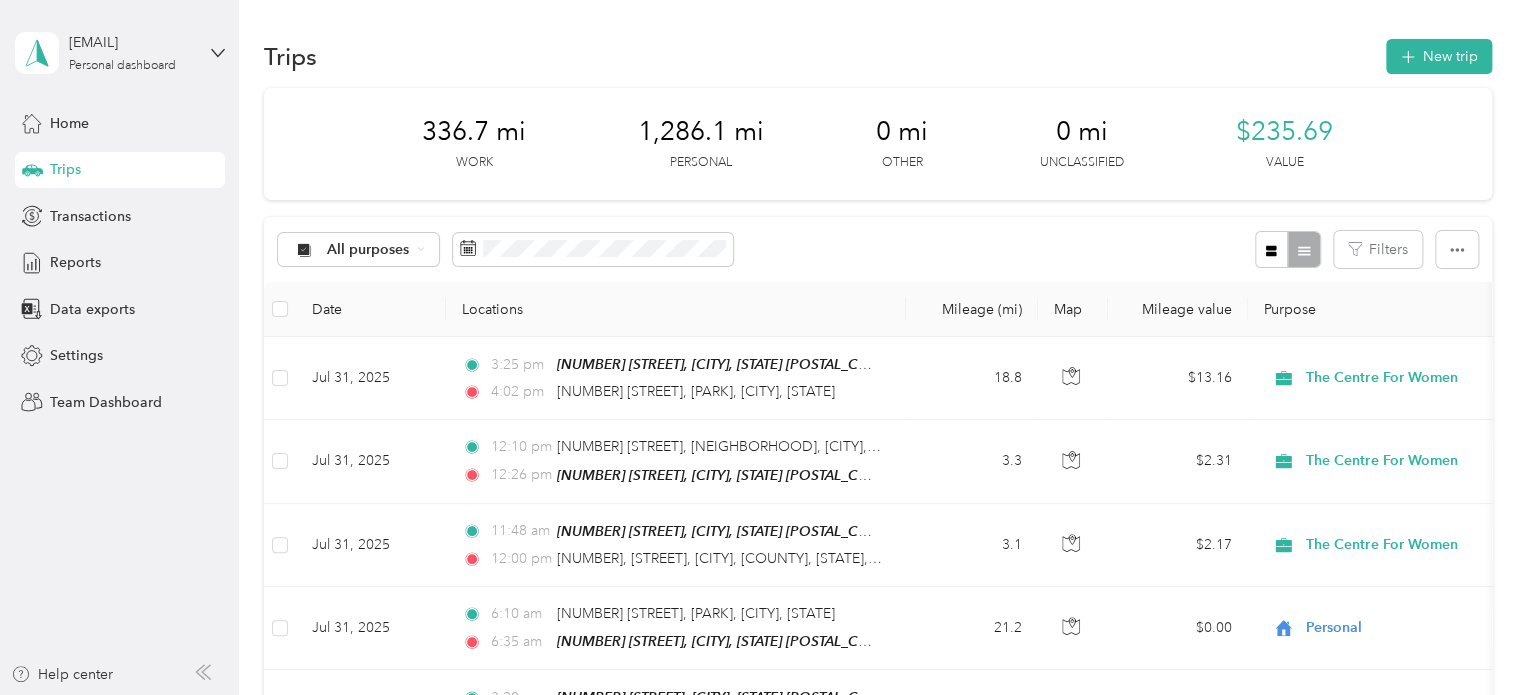 click on "All purposes Filters" at bounding box center [878, 249] 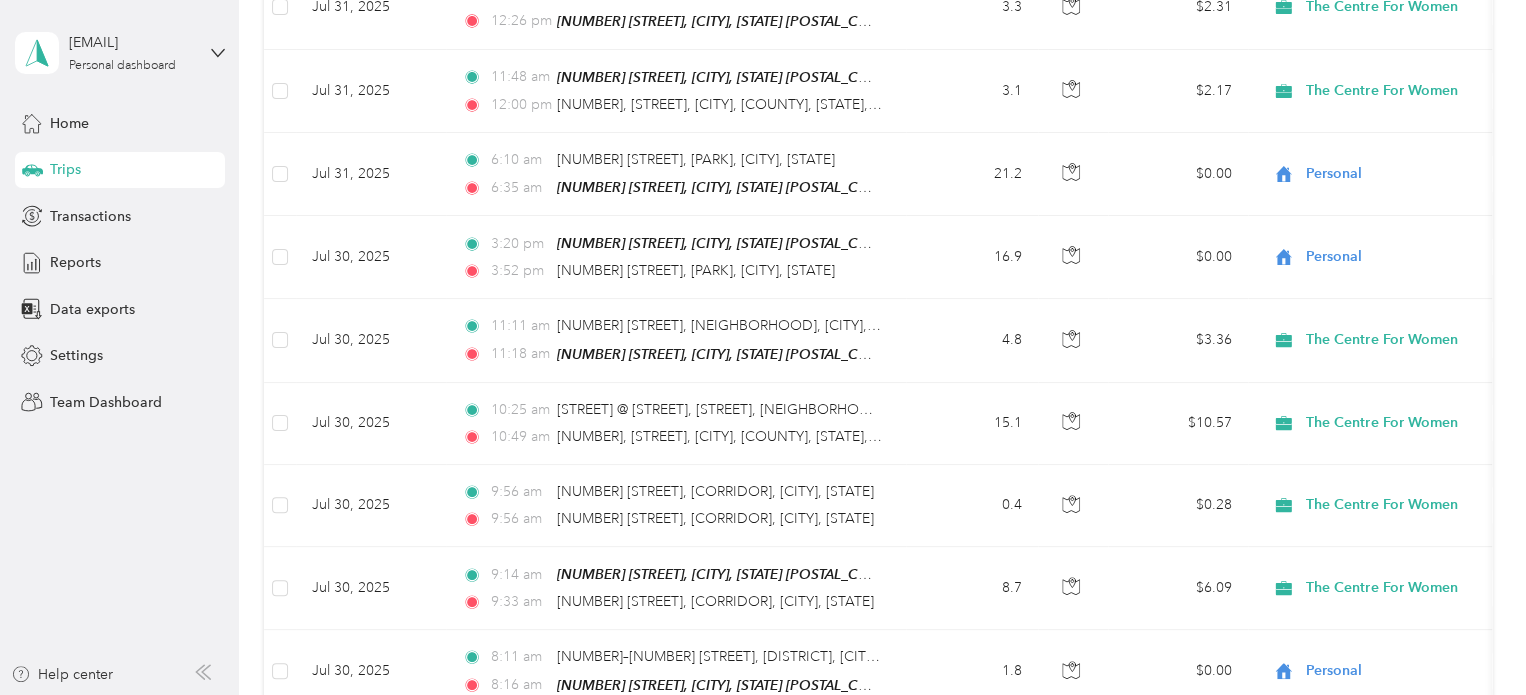 scroll, scrollTop: 0, scrollLeft: 0, axis: both 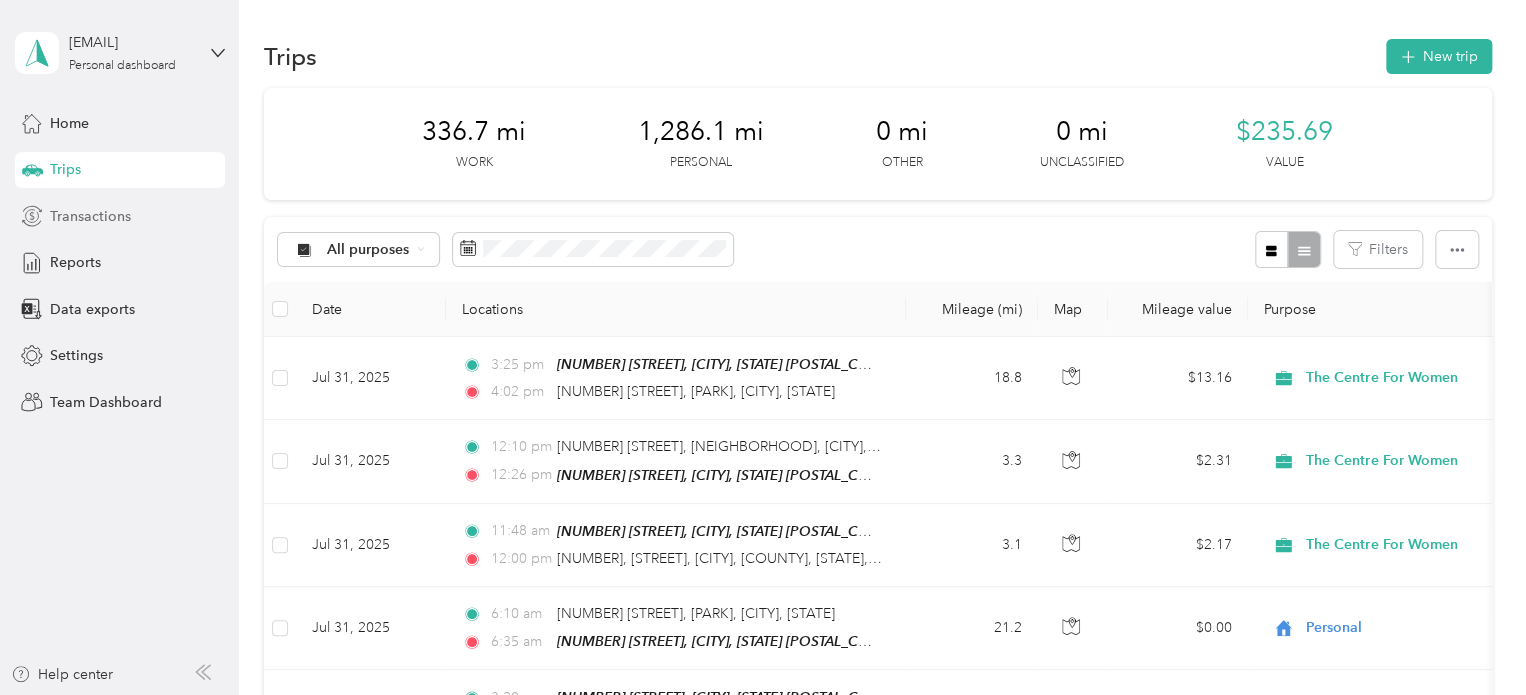 click on "Transactions" at bounding box center (90, 216) 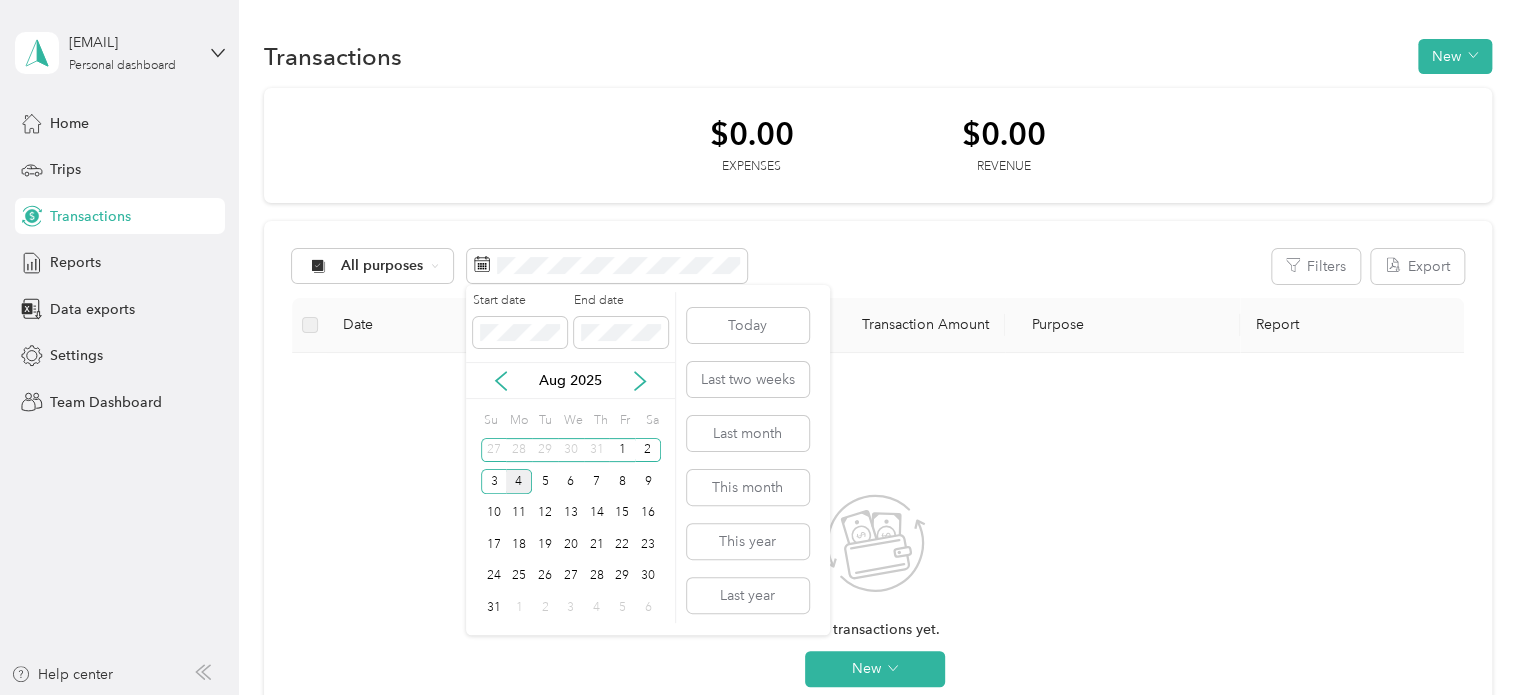 click on "Aug 2025" at bounding box center [570, 380] 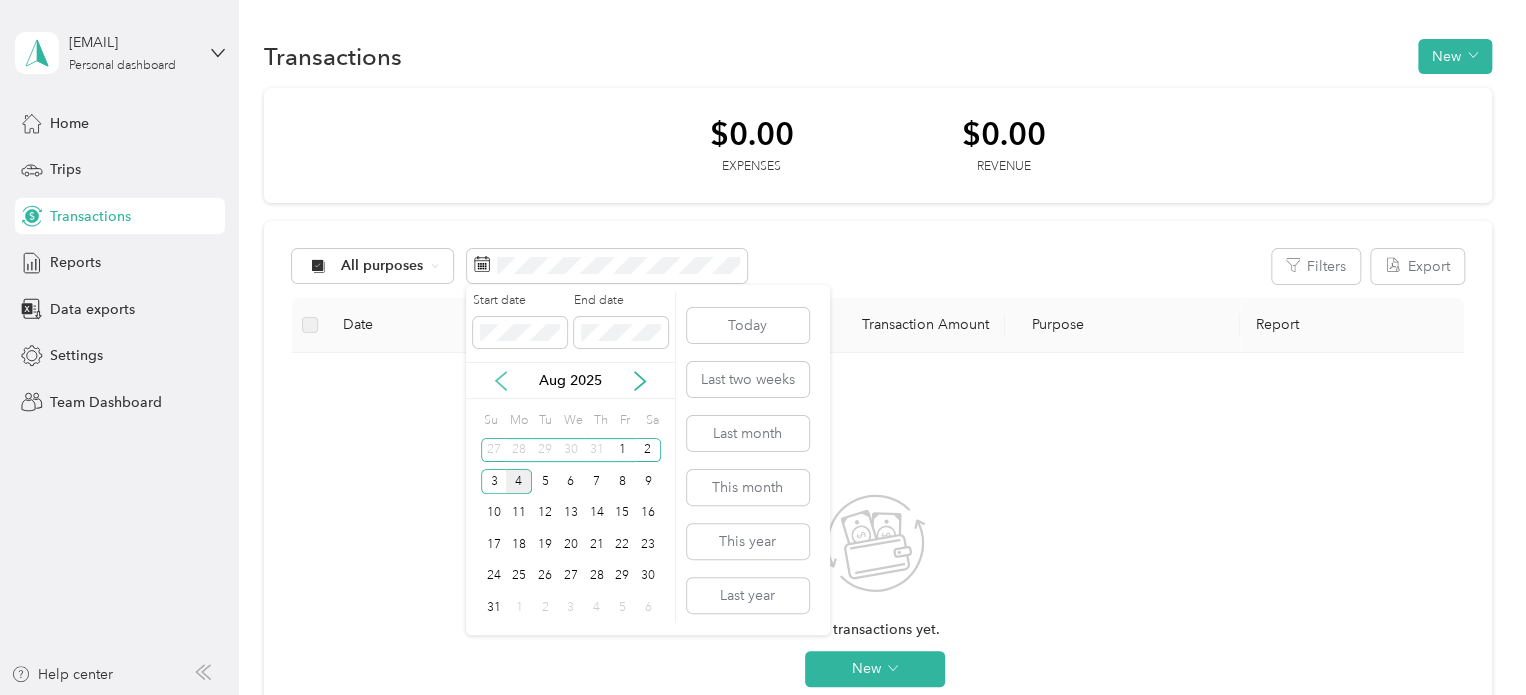 click 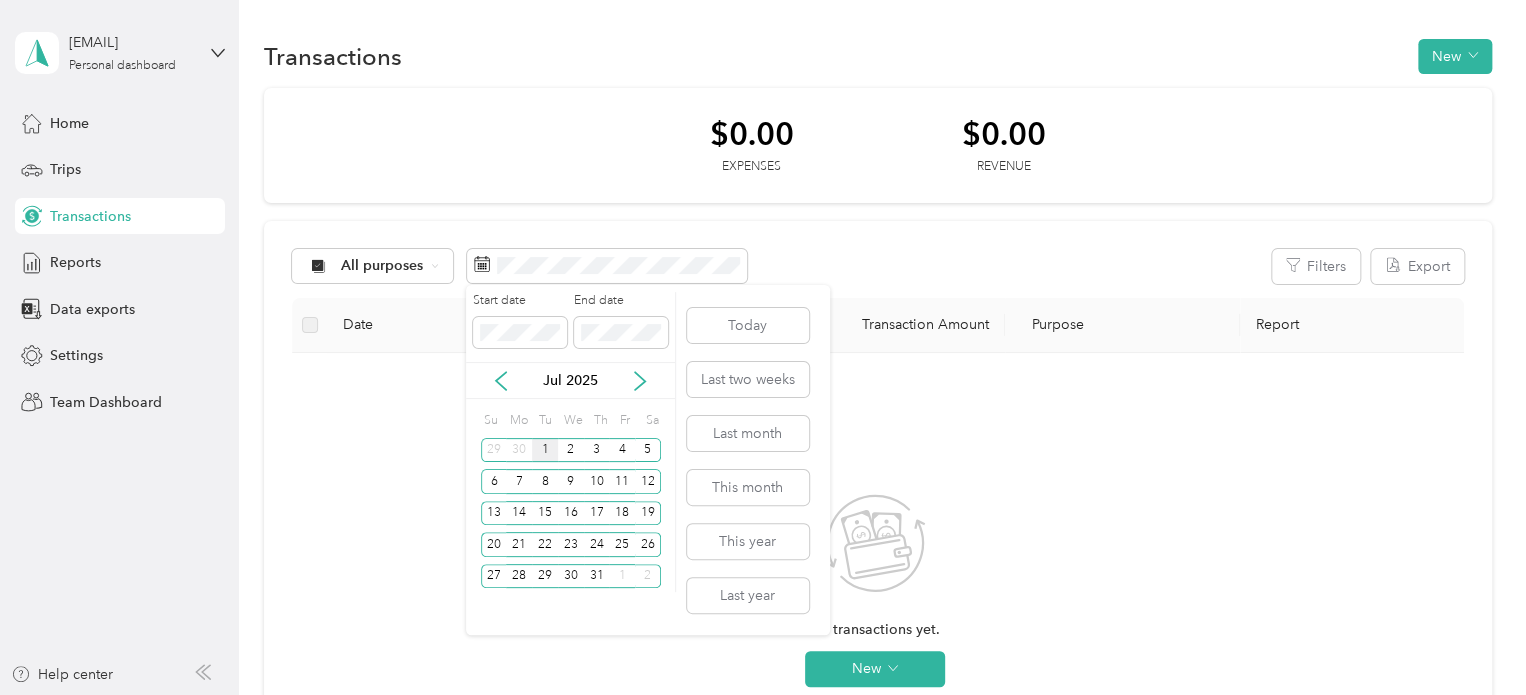 click on "1" at bounding box center [545, 450] 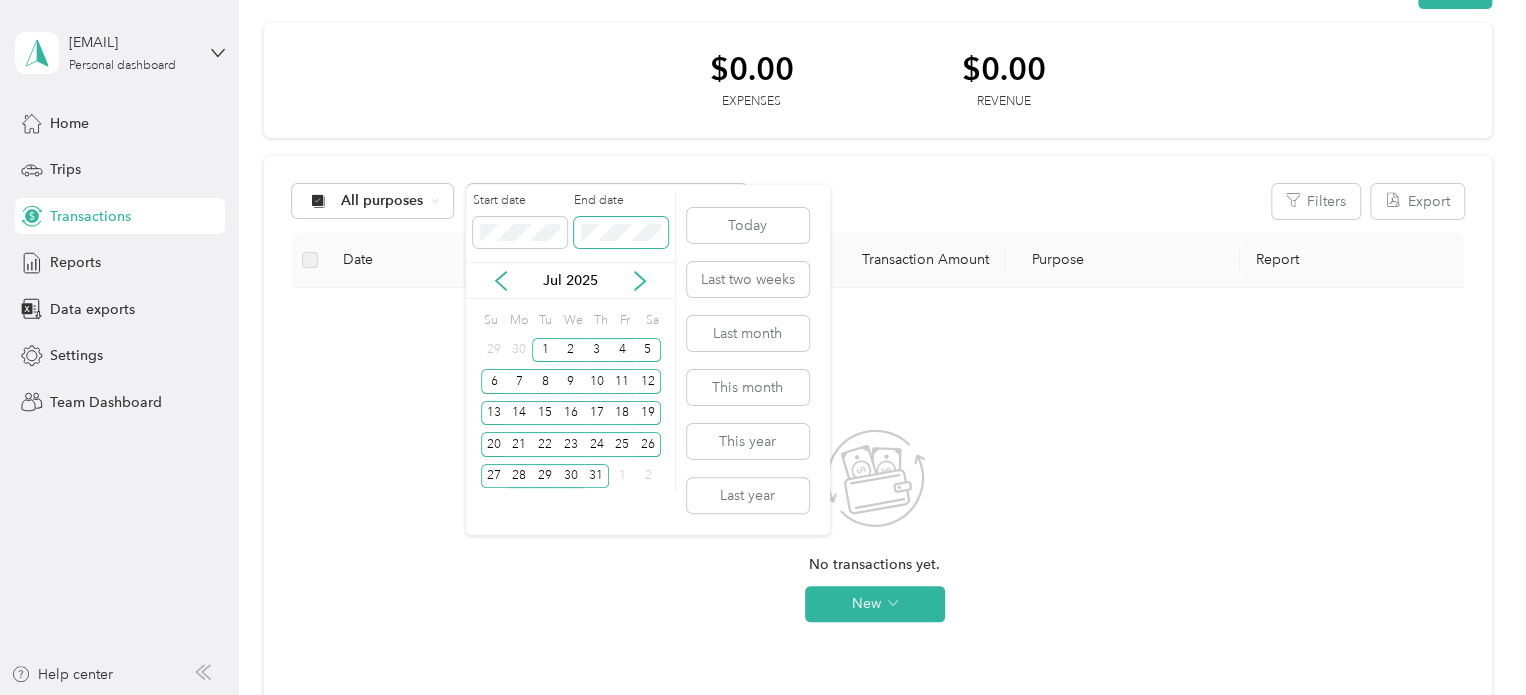 scroll, scrollTop: 100, scrollLeft: 0, axis: vertical 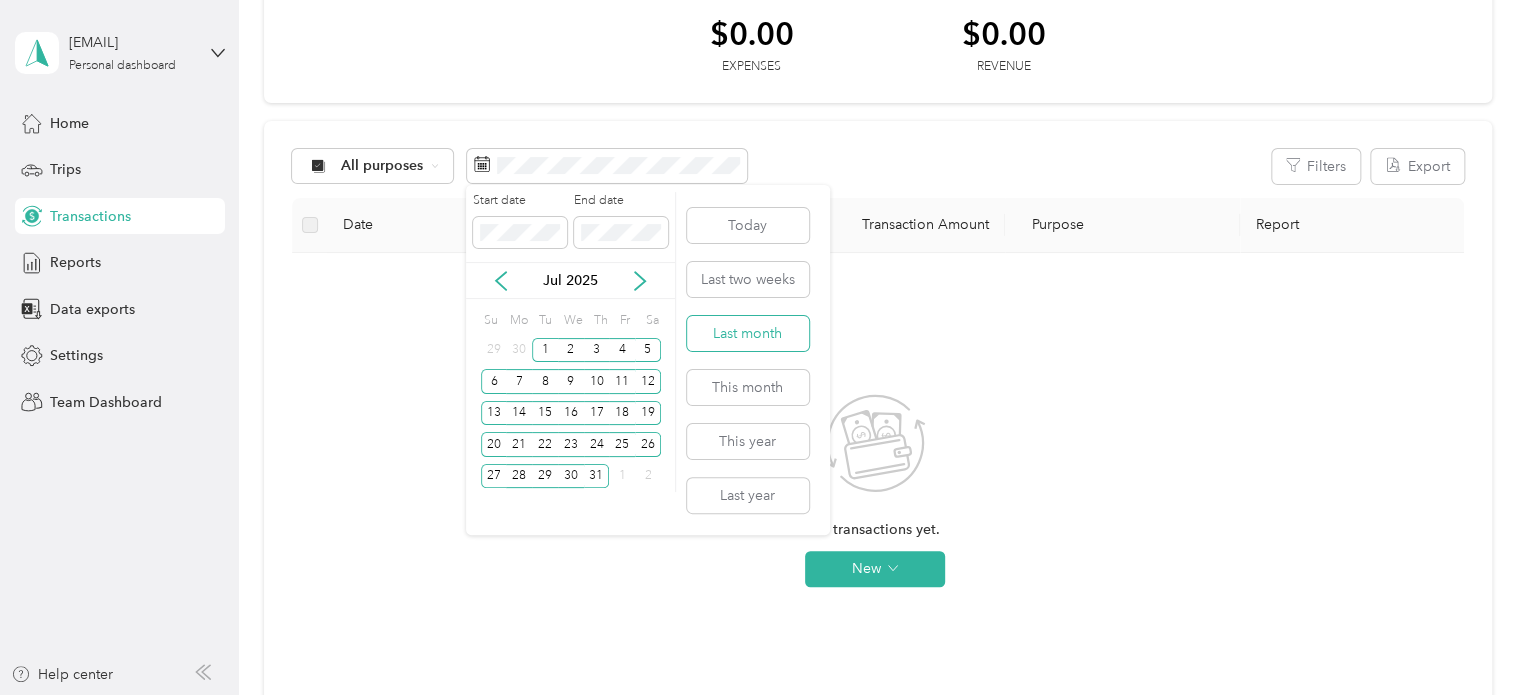 click on "Last month" at bounding box center [748, 333] 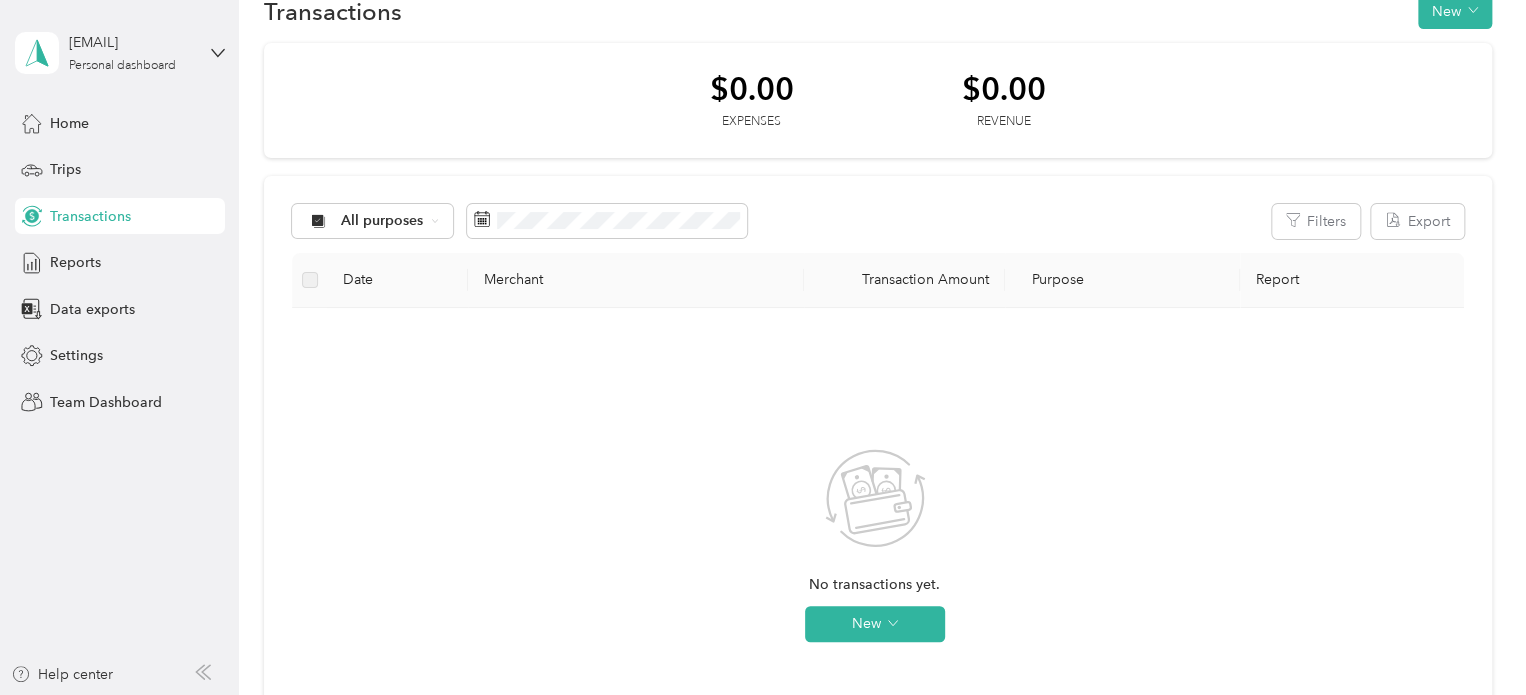 scroll, scrollTop: 0, scrollLeft: 0, axis: both 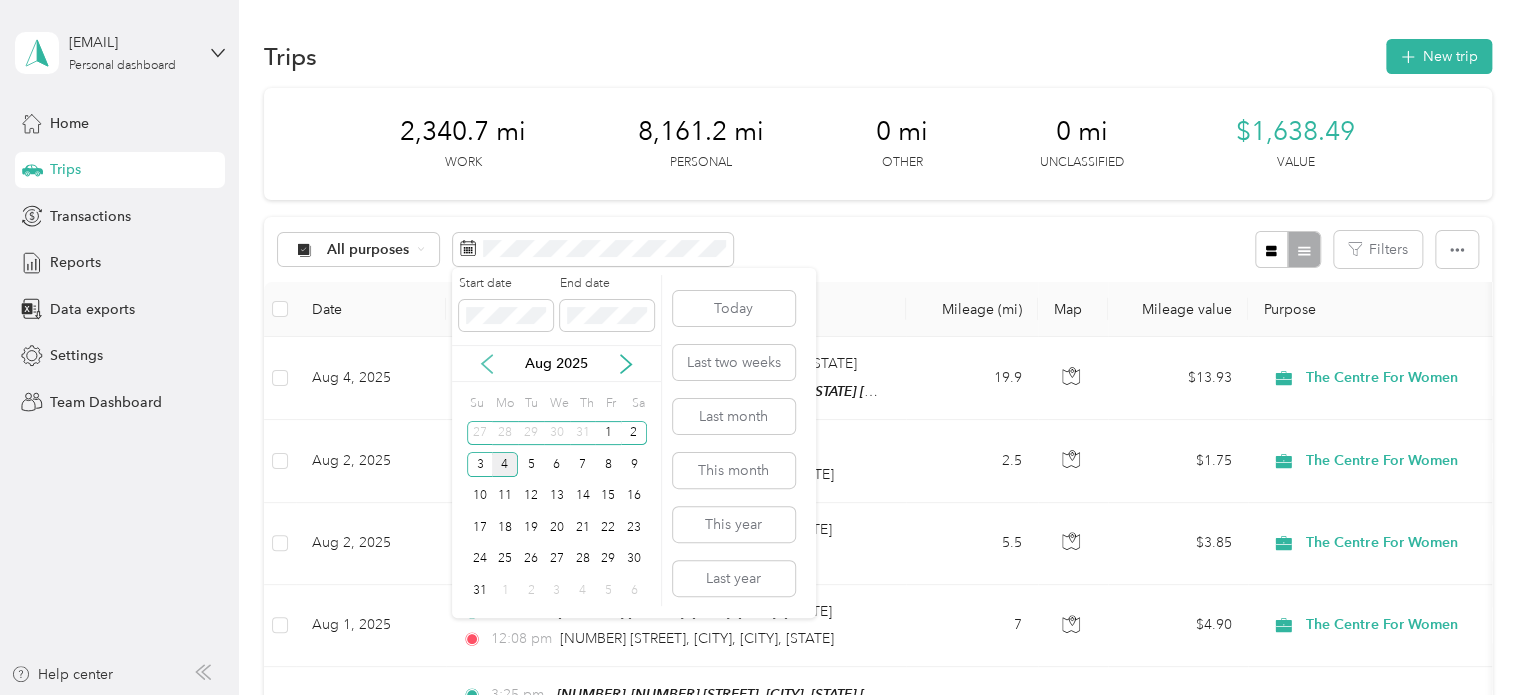 click 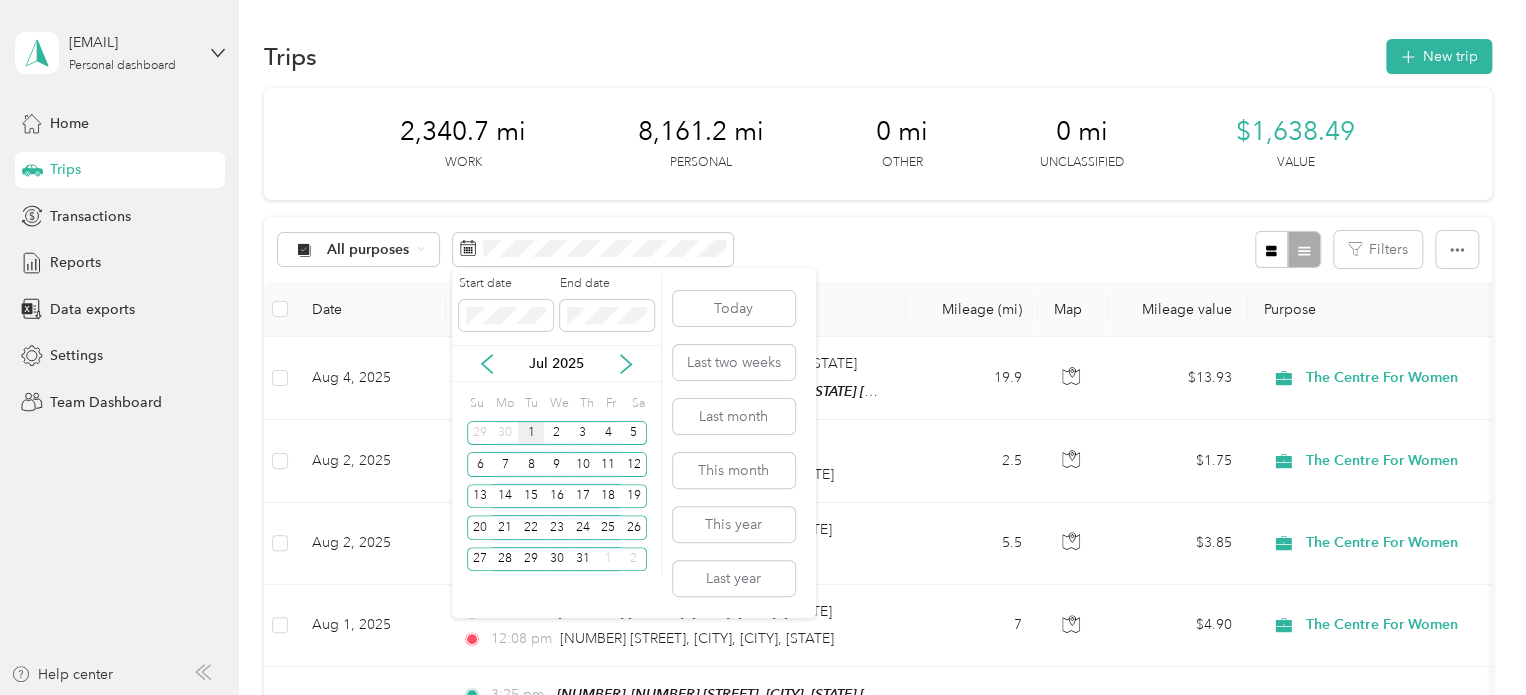 click on "1" at bounding box center [531, 433] 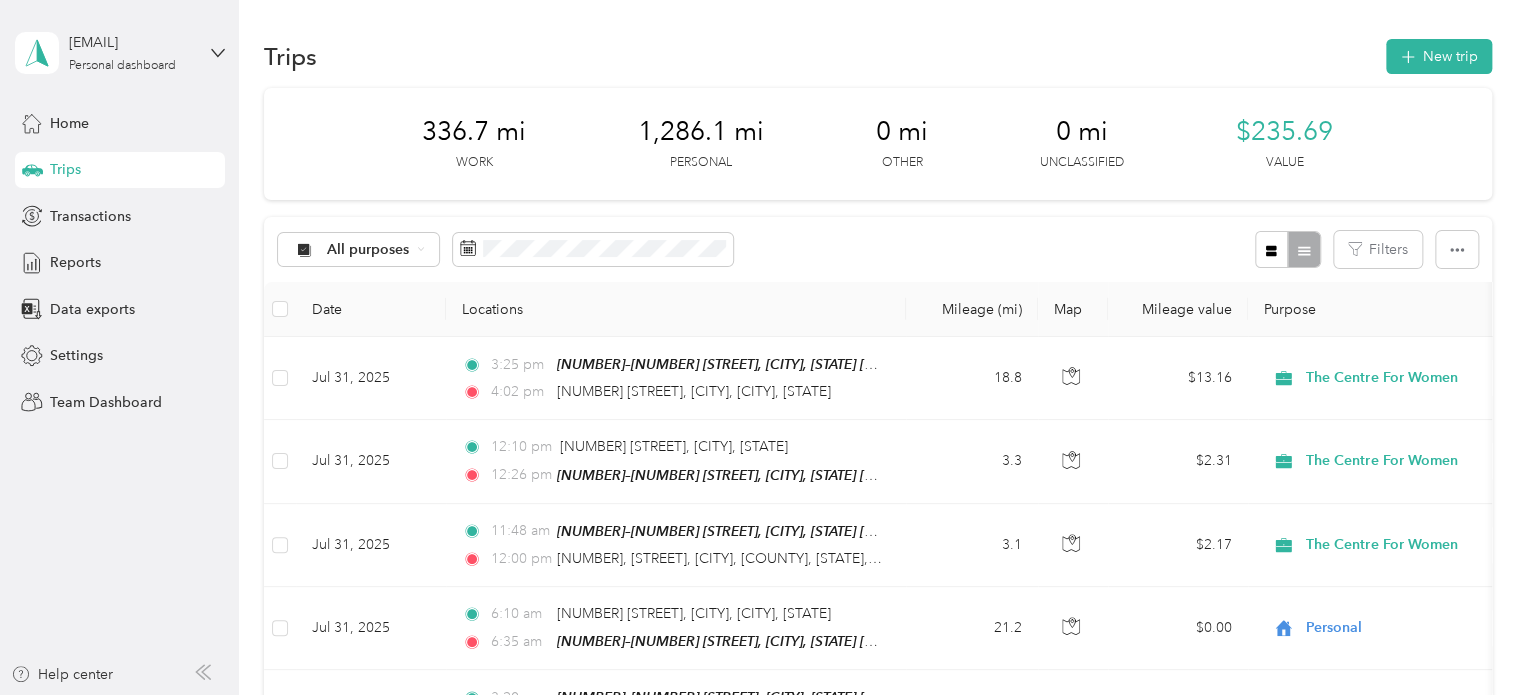 click on "All purposes Filters" at bounding box center [878, 249] 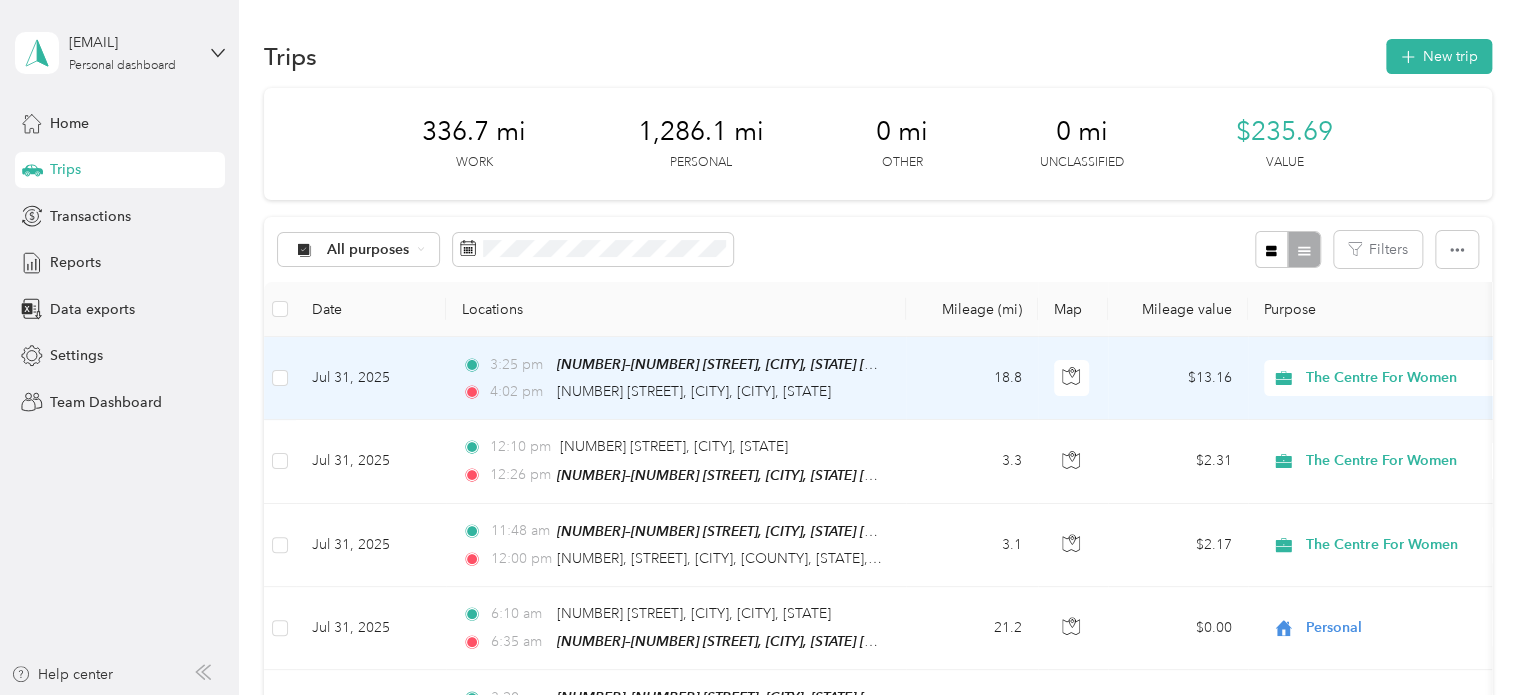 click on "The Centre For Women" at bounding box center (1397, 378) 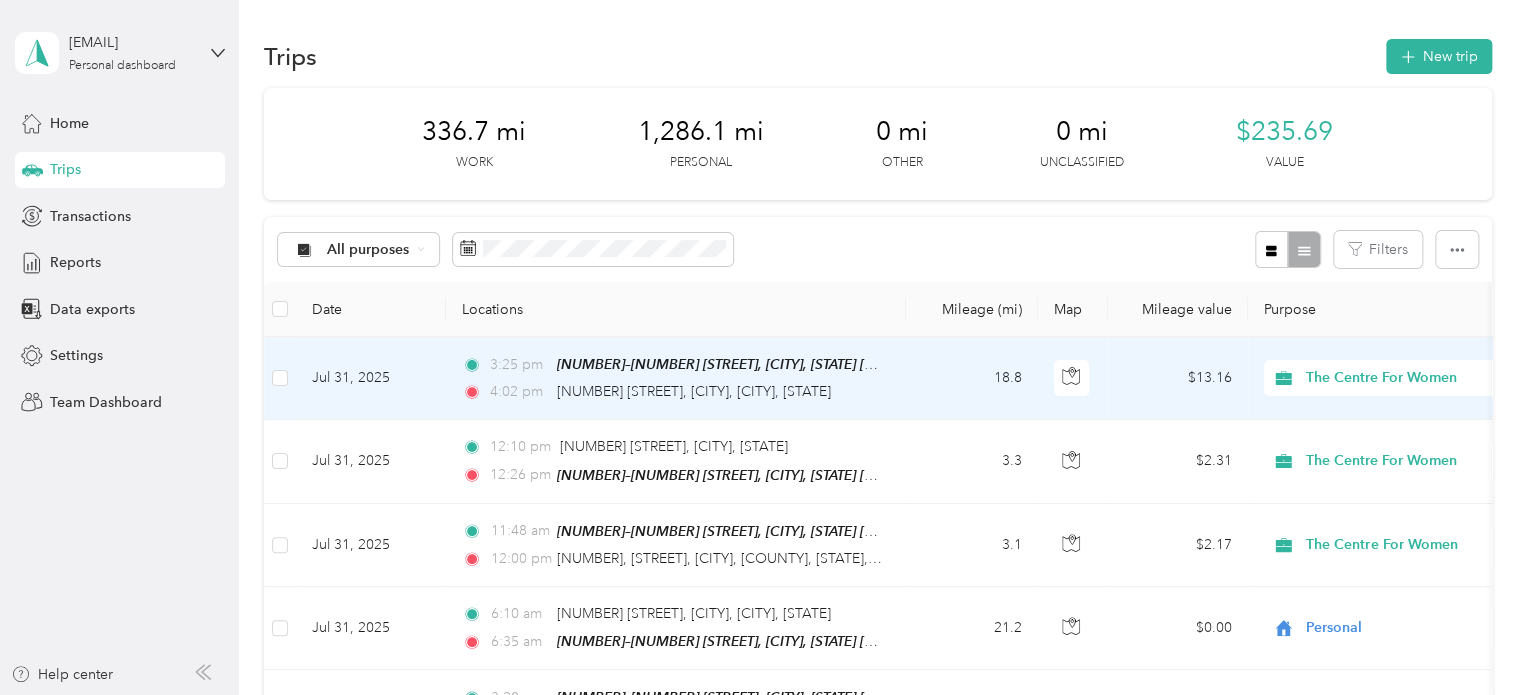 click on "Personal" at bounding box center (1388, 440) 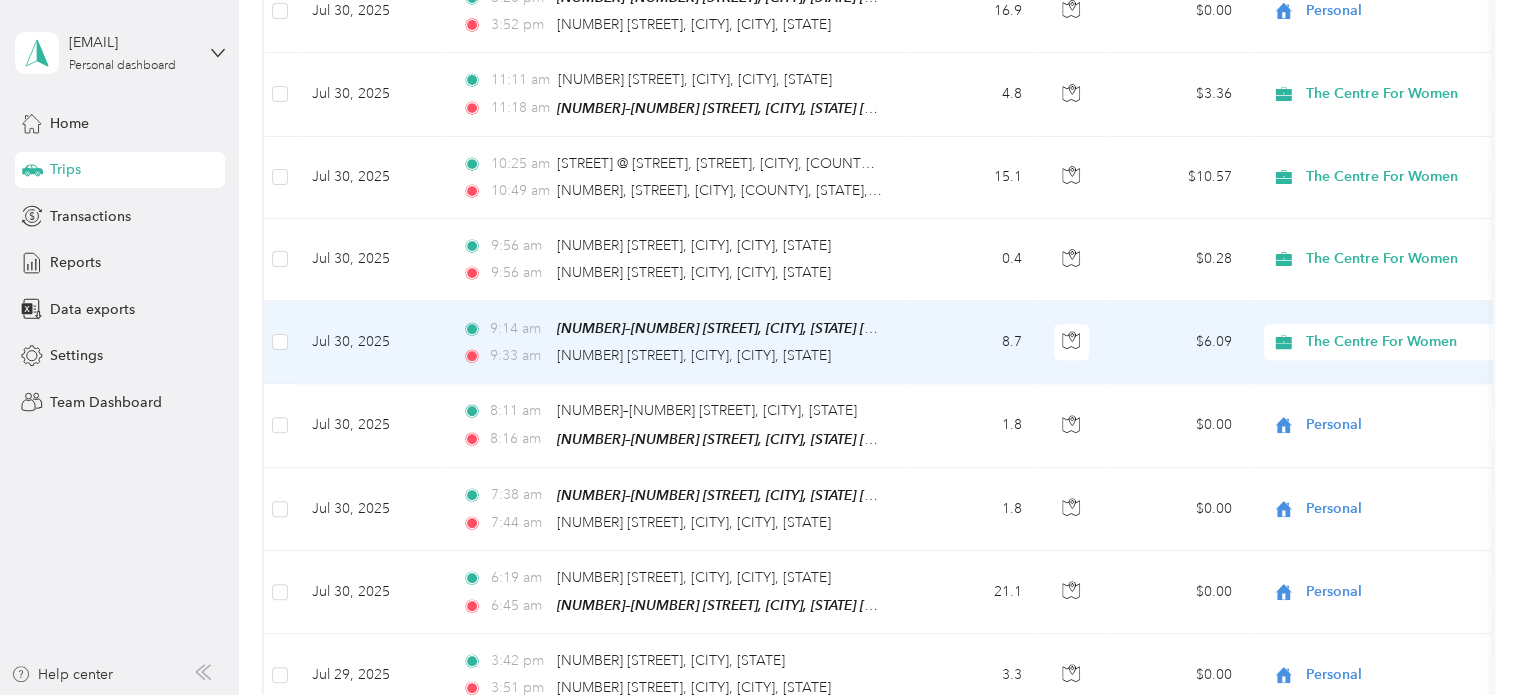 scroll, scrollTop: 800, scrollLeft: 0, axis: vertical 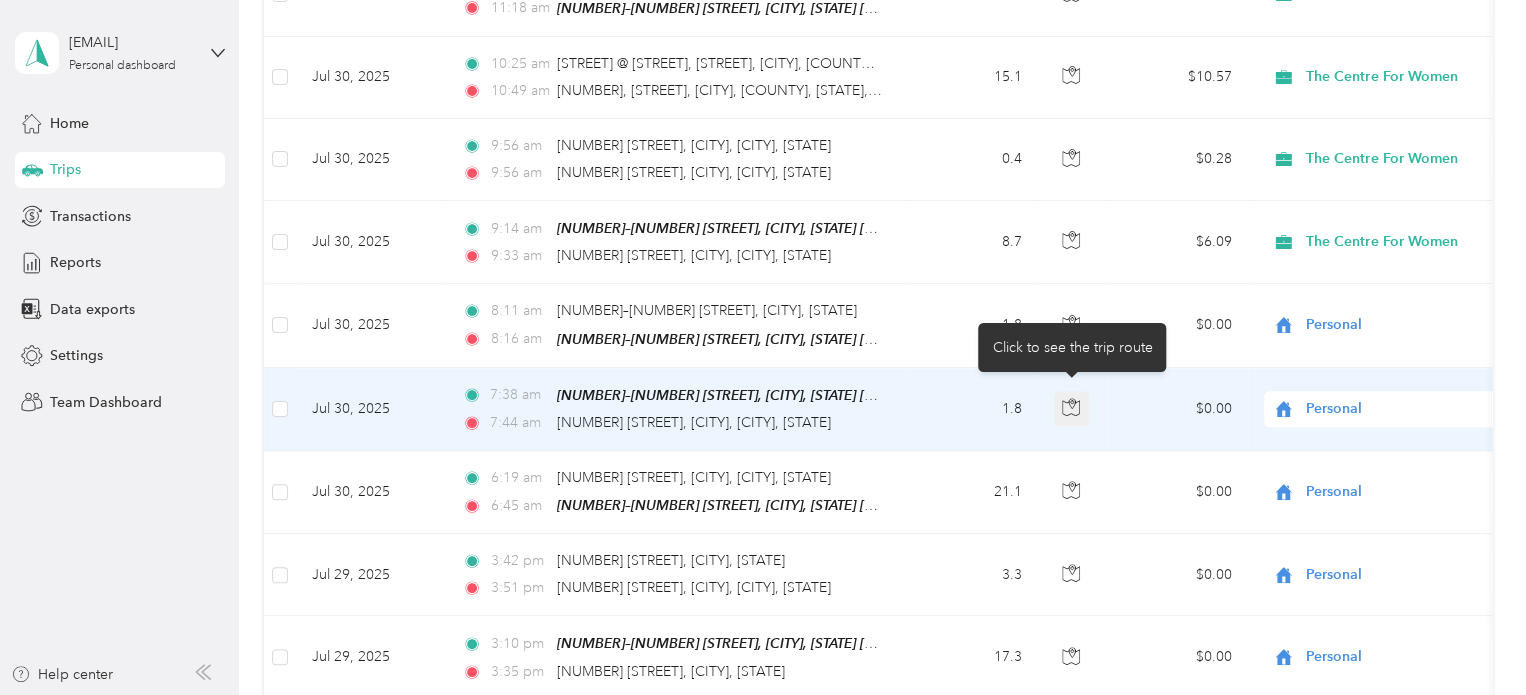 click 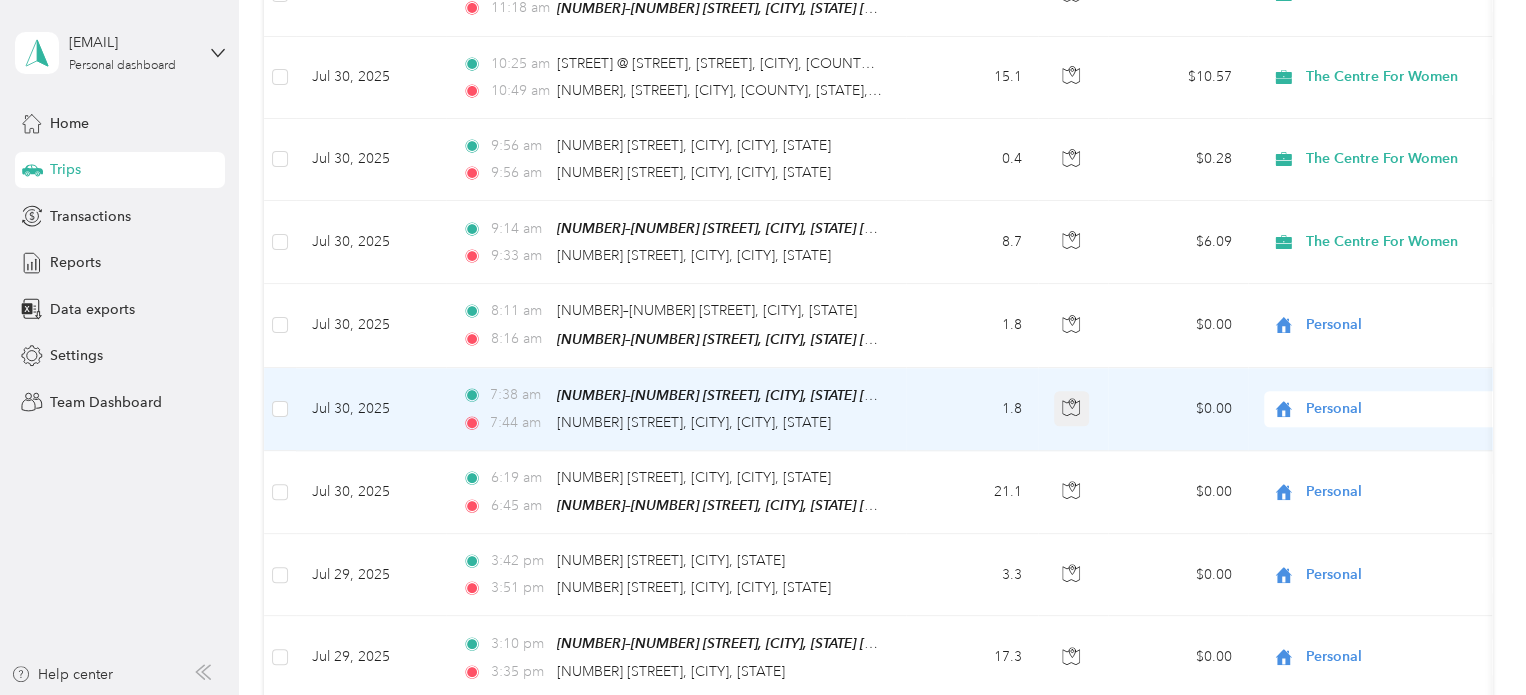 click 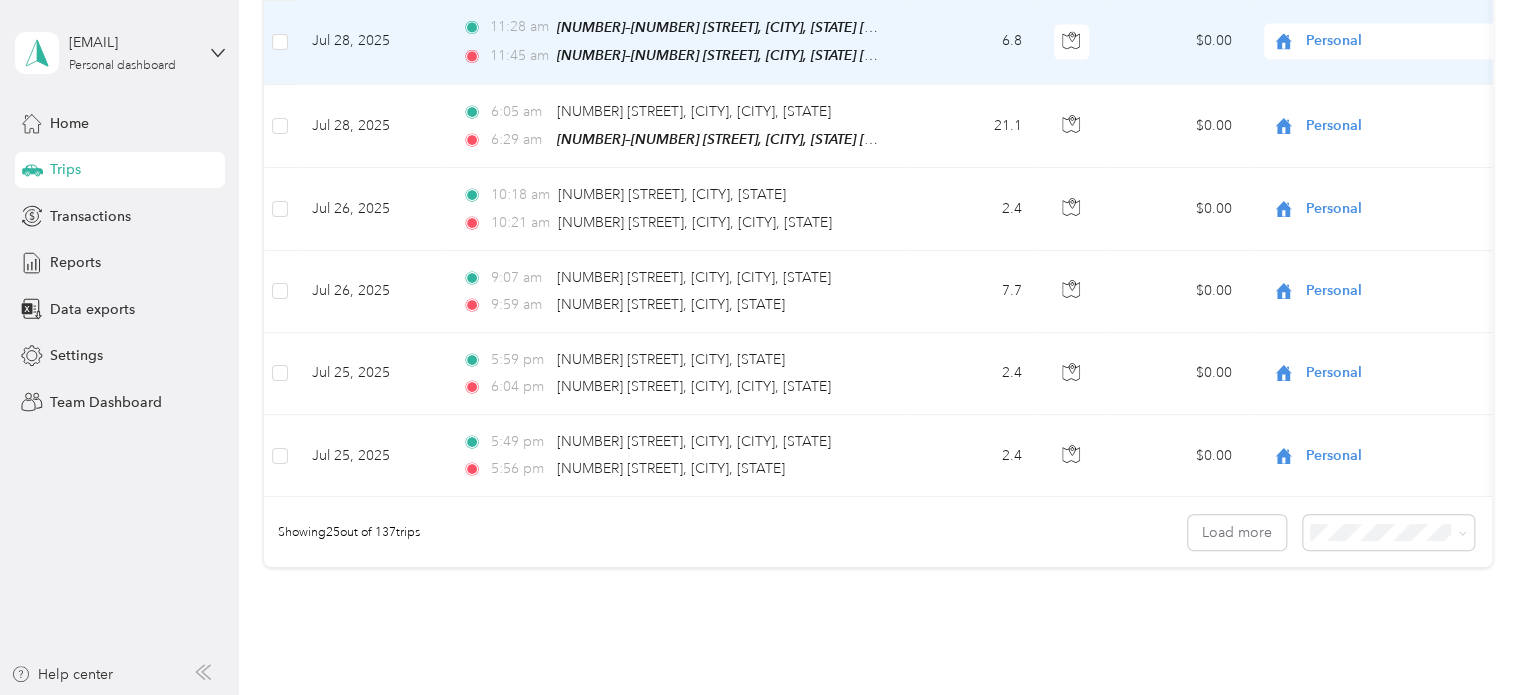 scroll, scrollTop: 2054, scrollLeft: 0, axis: vertical 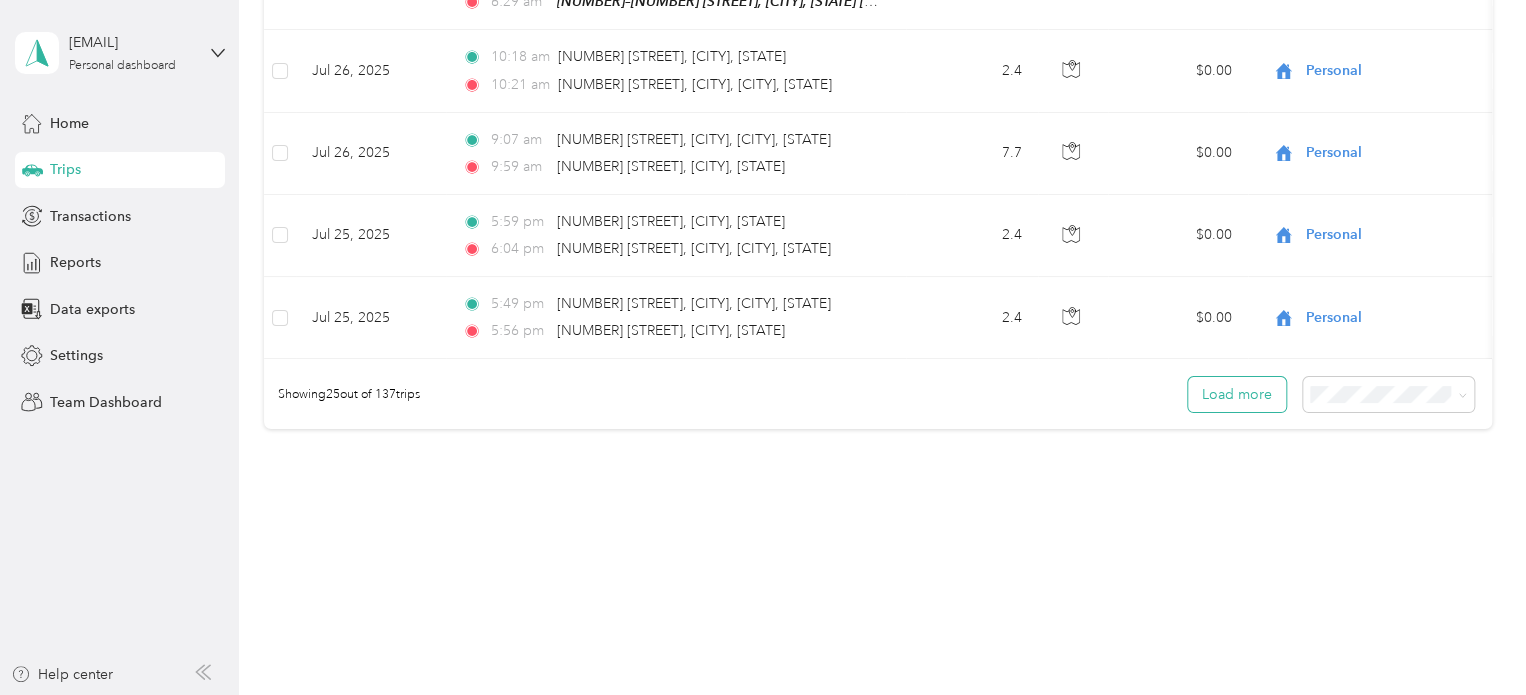 click on "Load more" at bounding box center (1237, 394) 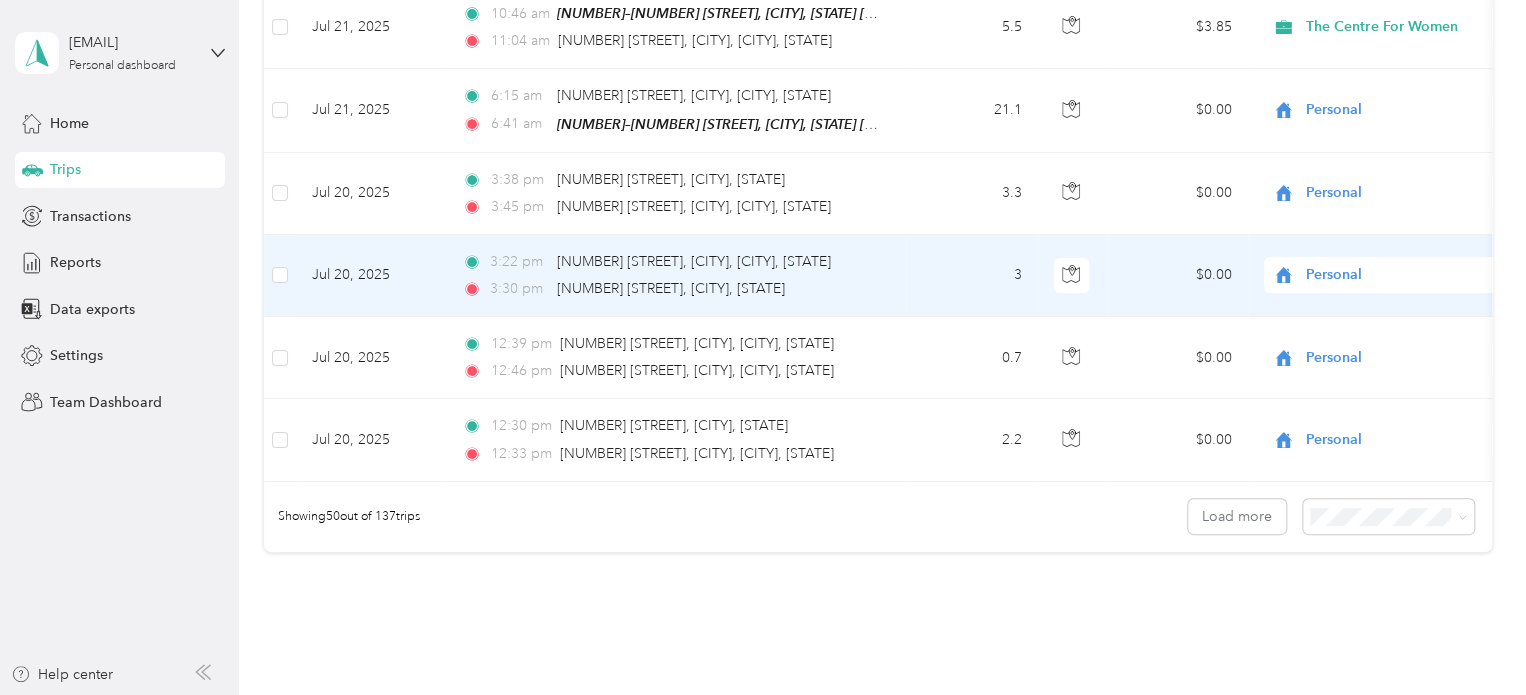 scroll, scrollTop: 4105, scrollLeft: 0, axis: vertical 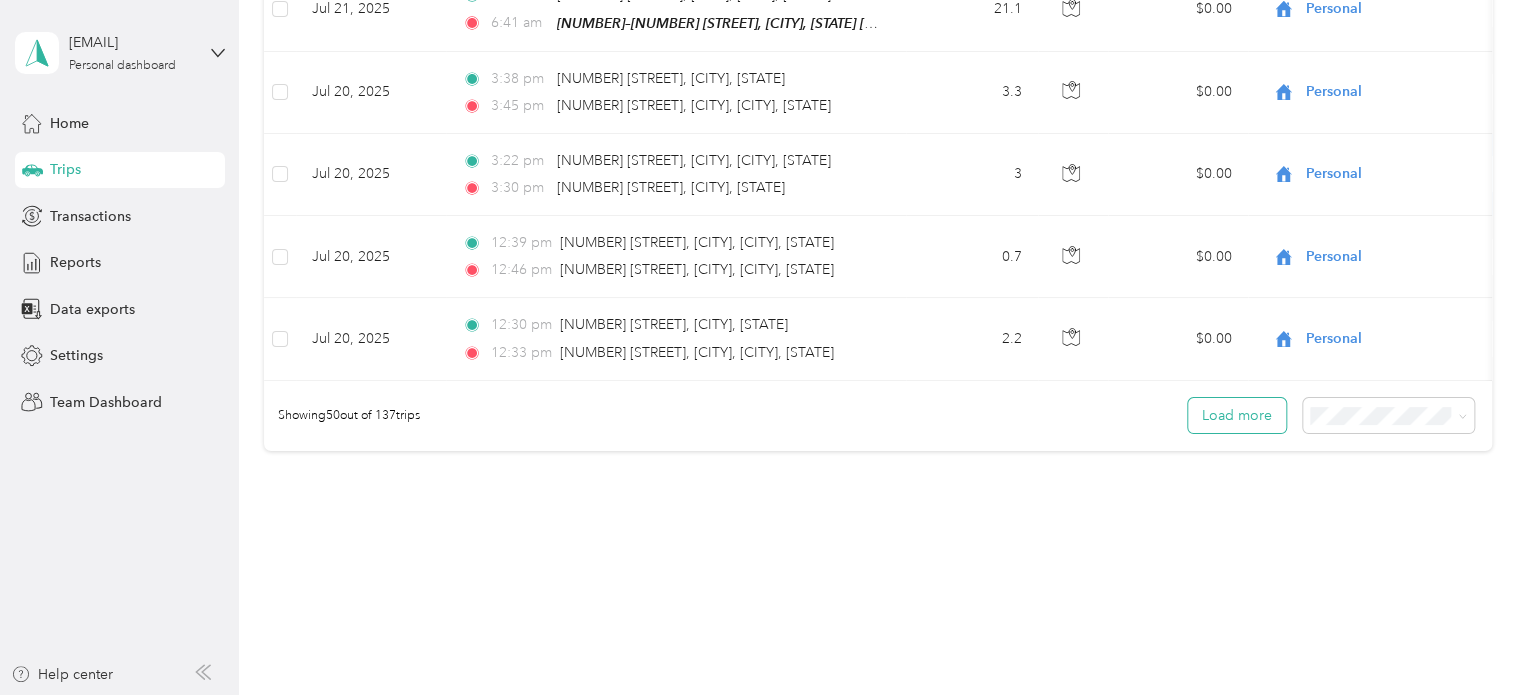 click on "Load more" at bounding box center (1237, 415) 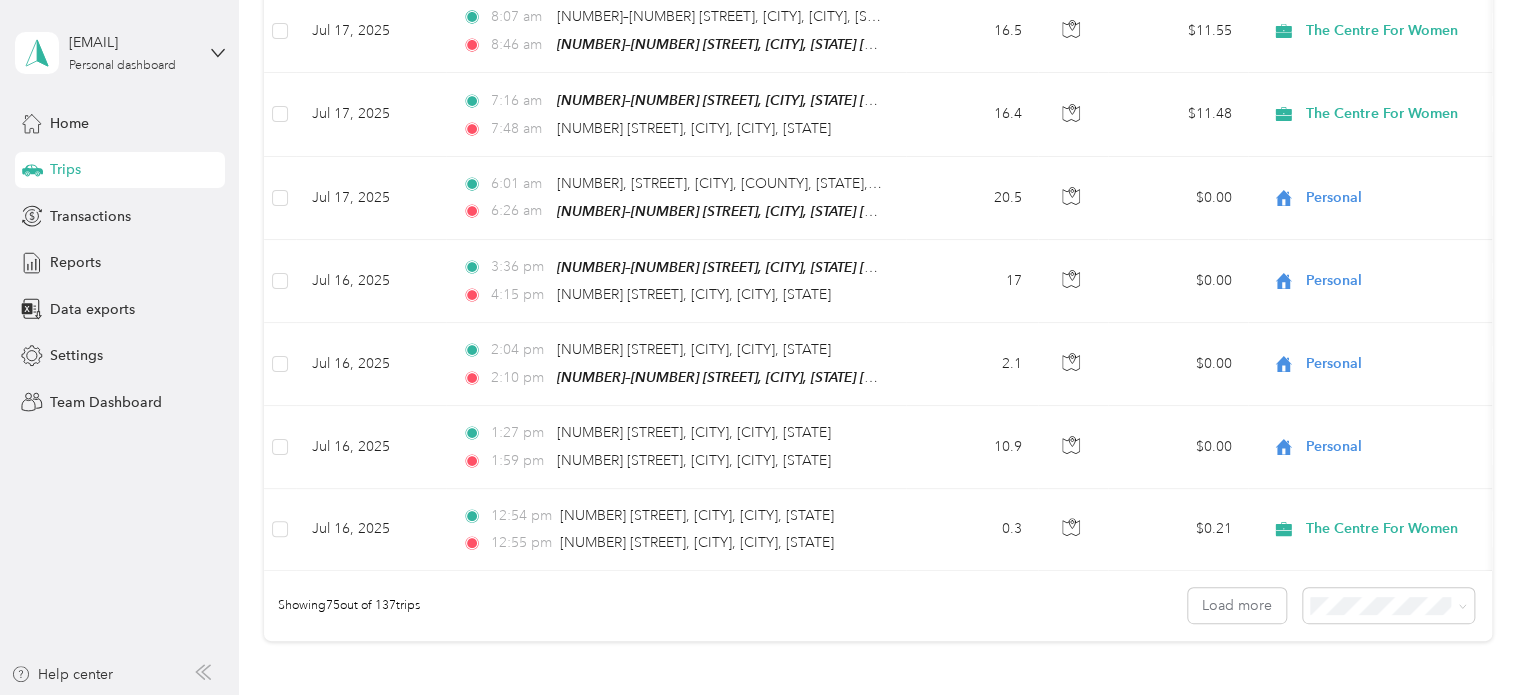 scroll, scrollTop: 6005, scrollLeft: 0, axis: vertical 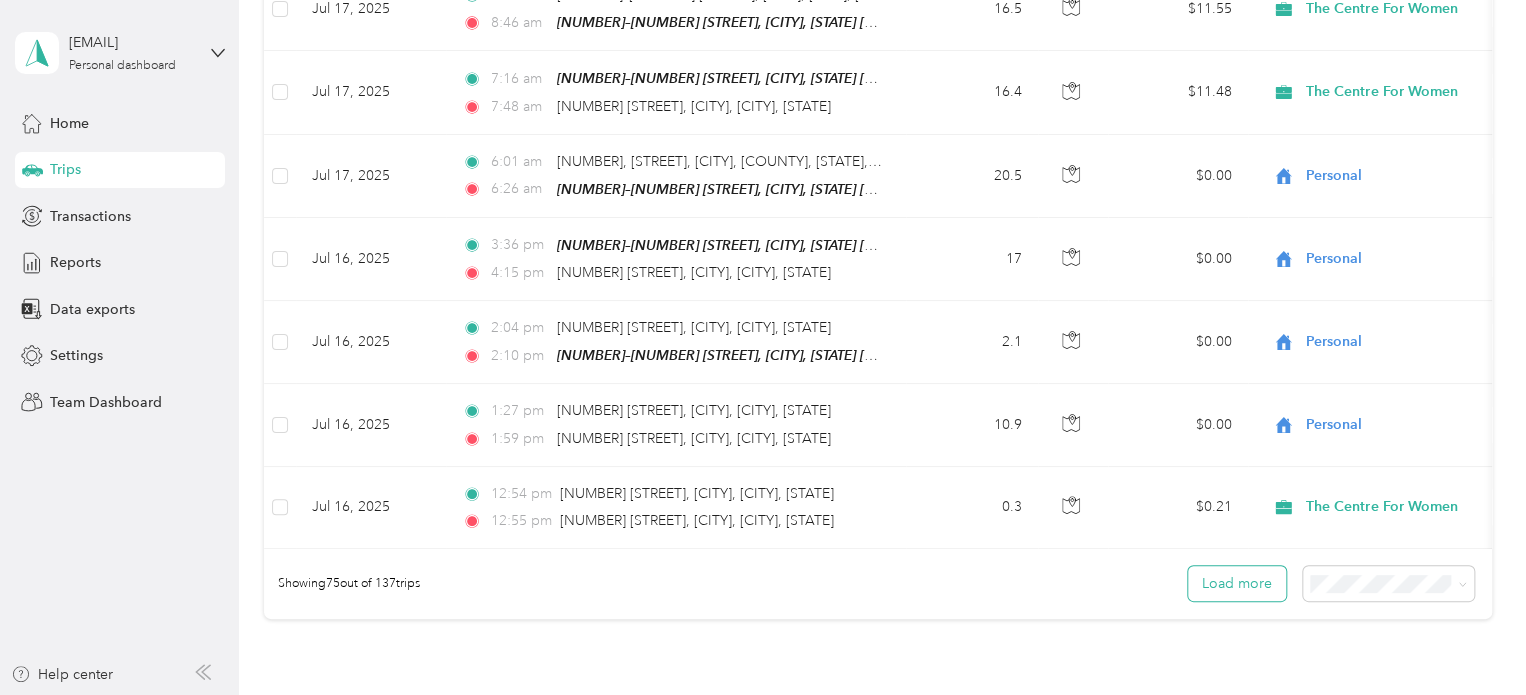 click on "Load more" at bounding box center (1237, 583) 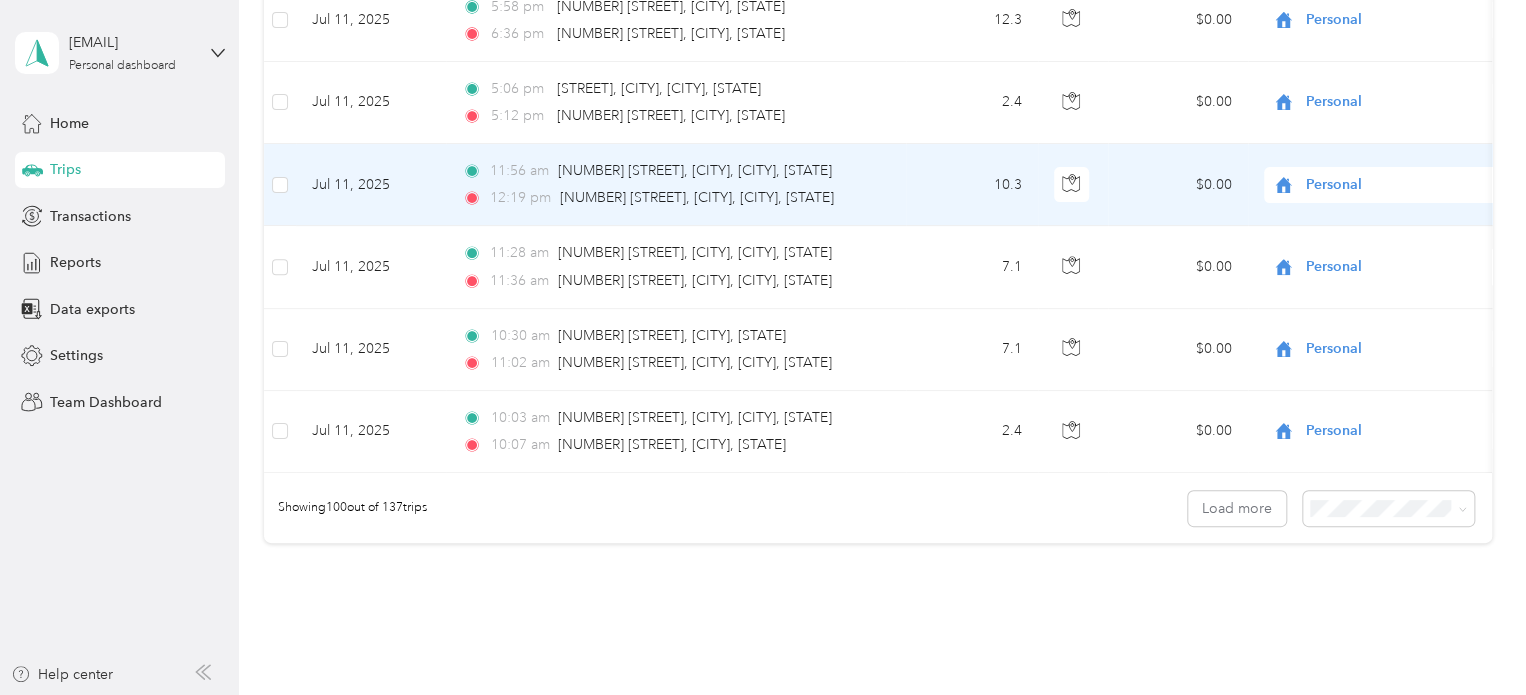 scroll, scrollTop: 8208, scrollLeft: 0, axis: vertical 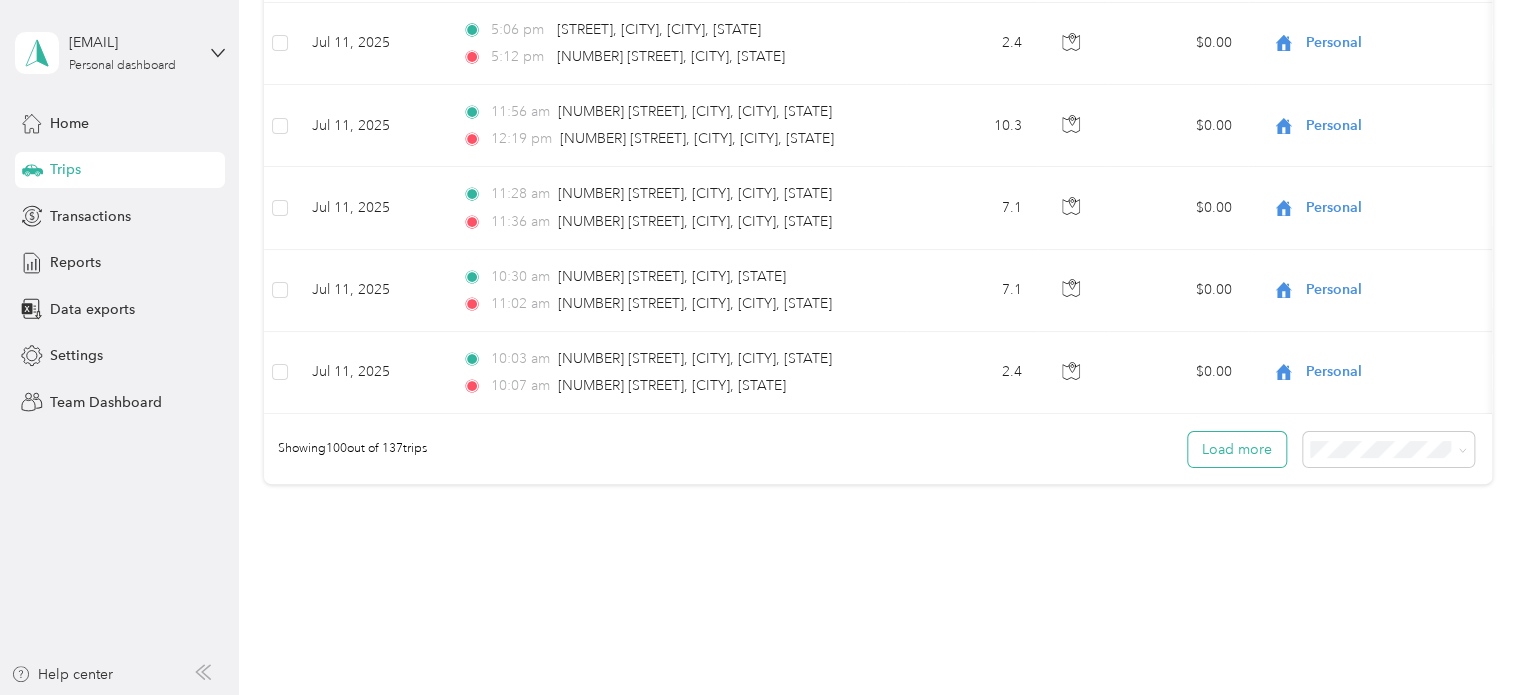 click on "Load more" at bounding box center (1237, 449) 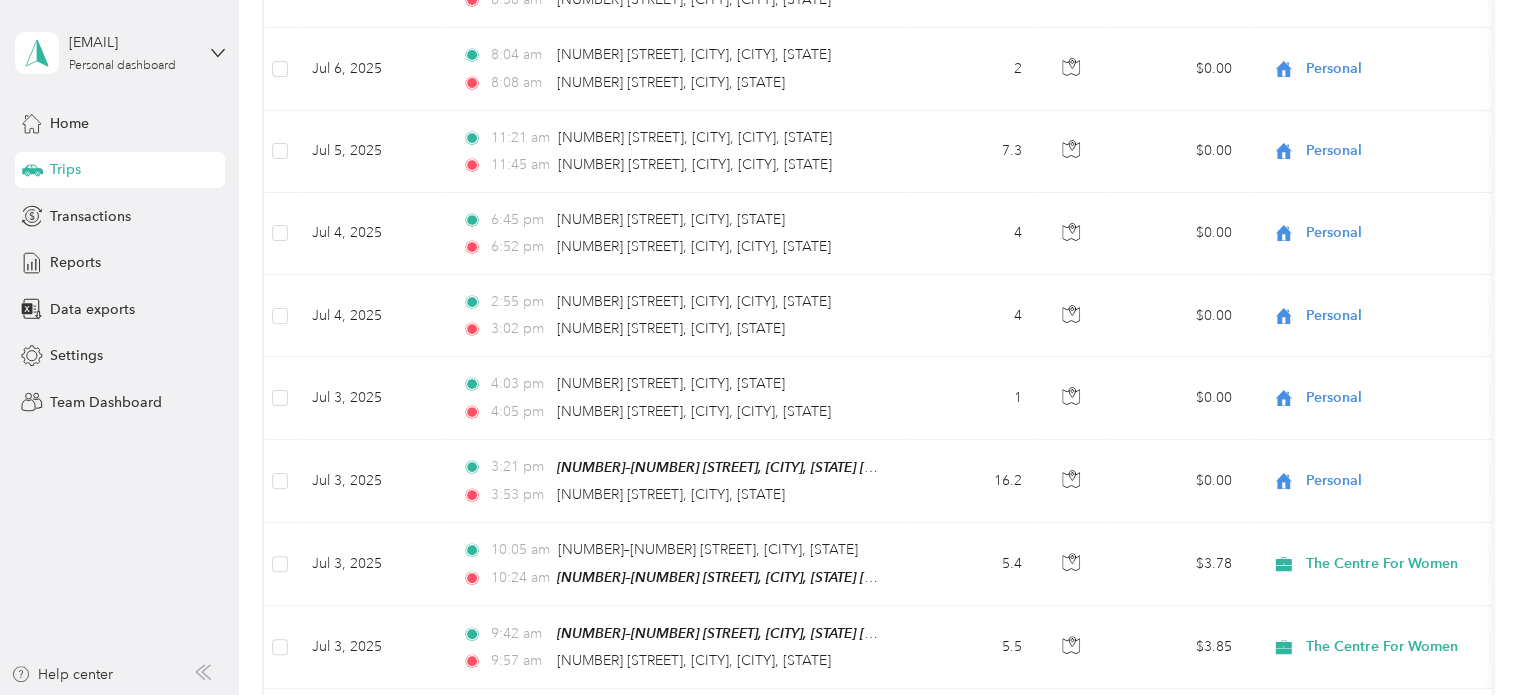 scroll, scrollTop: 10259, scrollLeft: 0, axis: vertical 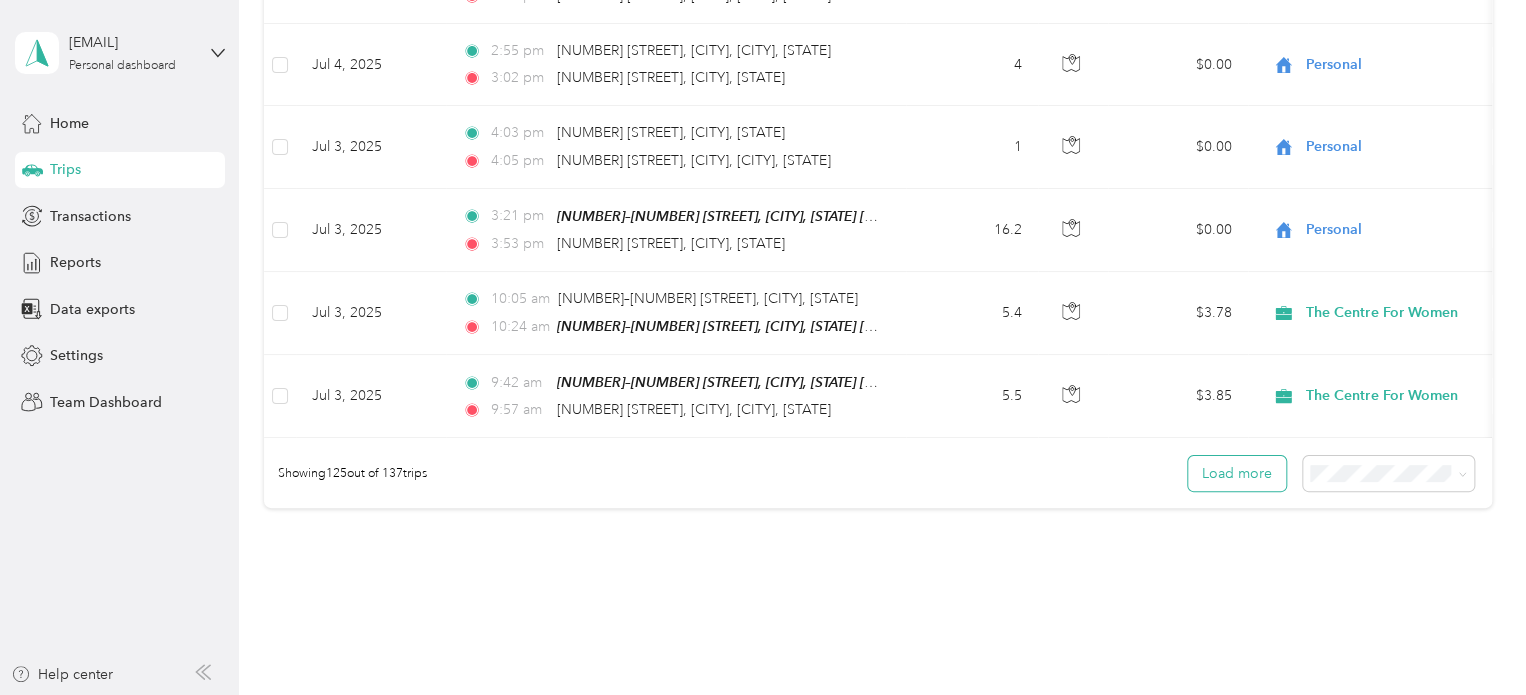 click on "Load more" at bounding box center (1237, 473) 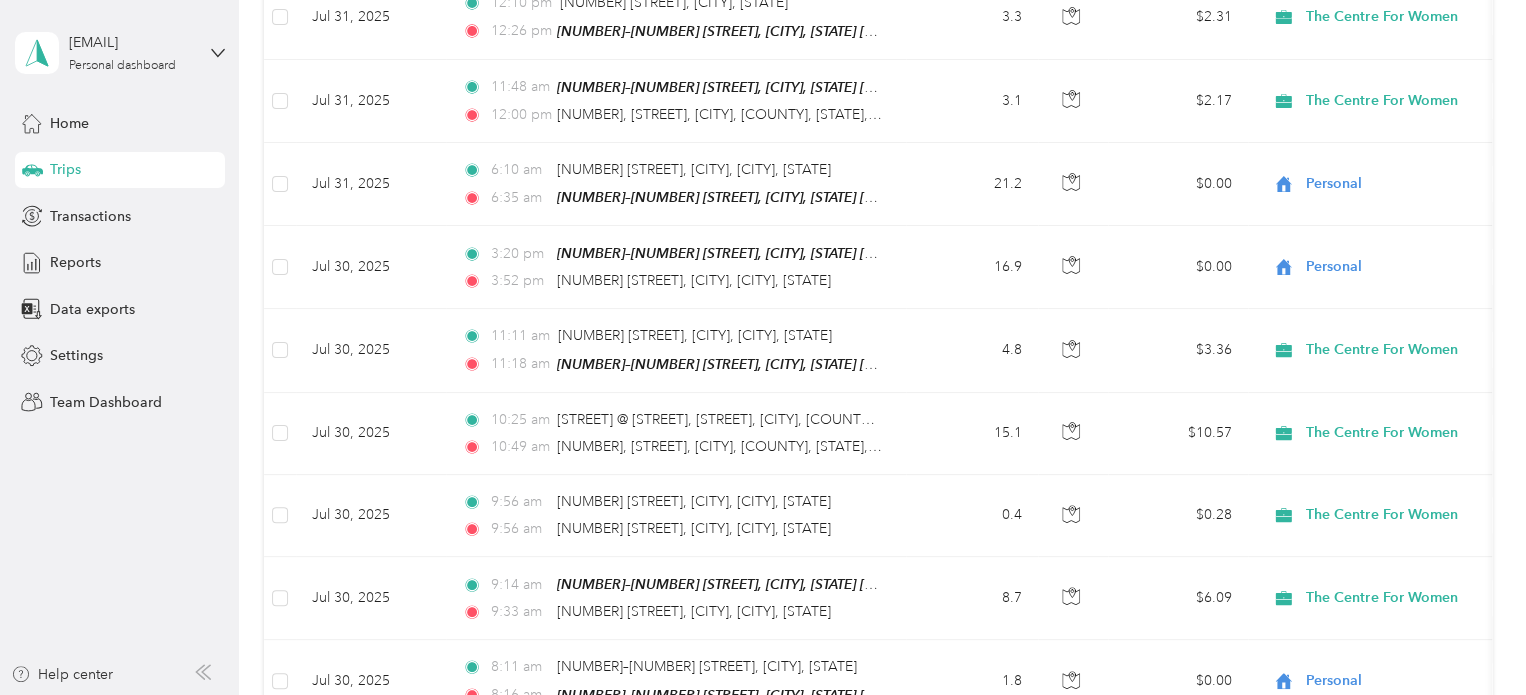 scroll, scrollTop: 0, scrollLeft: 0, axis: both 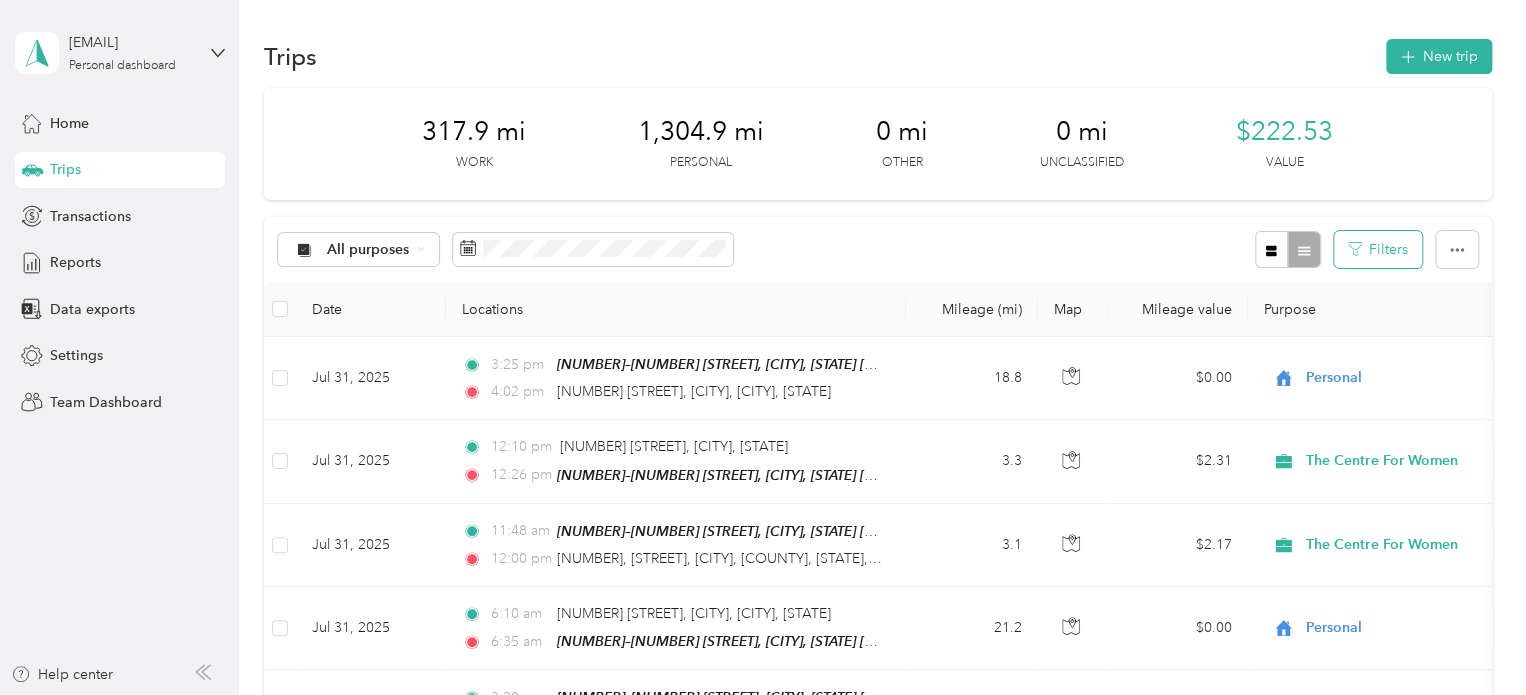 click on "Filters" at bounding box center [1378, 249] 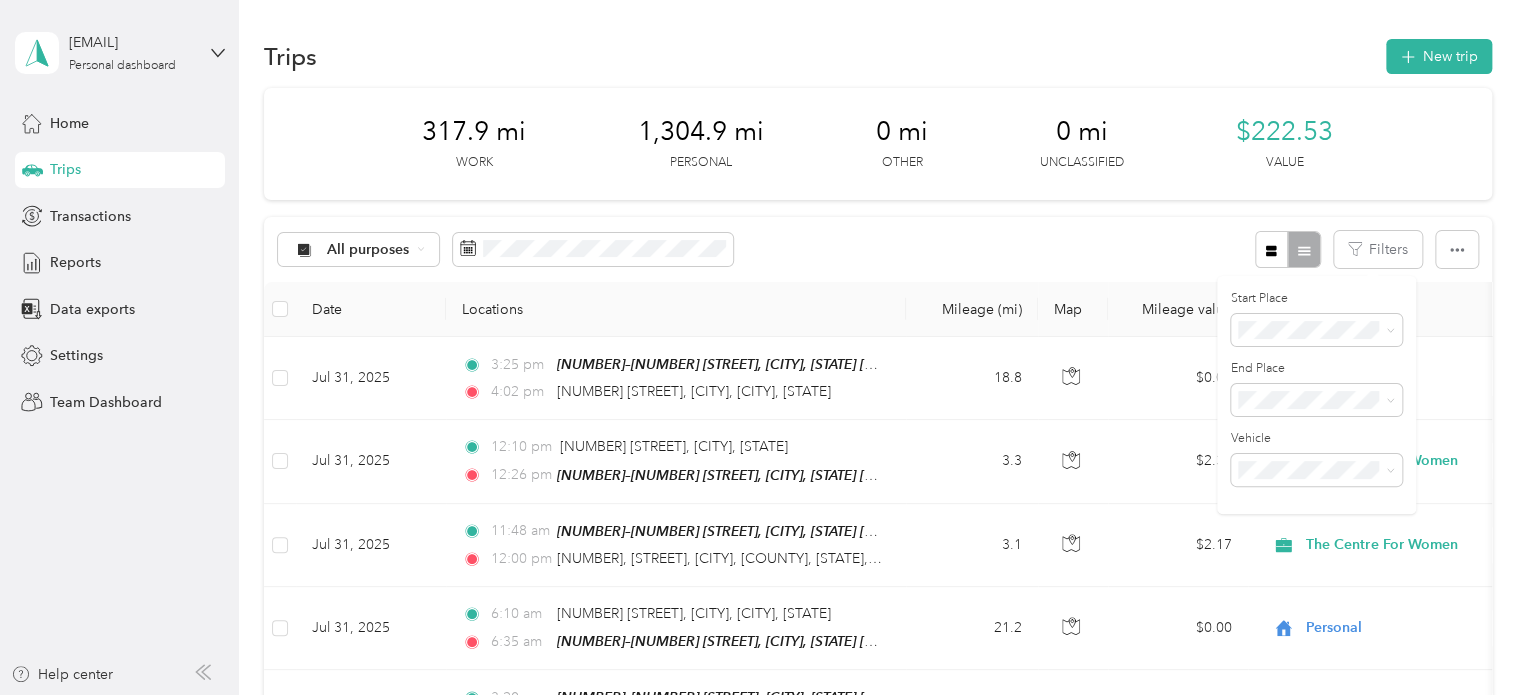 click on "All purposes Filters" at bounding box center [878, 249] 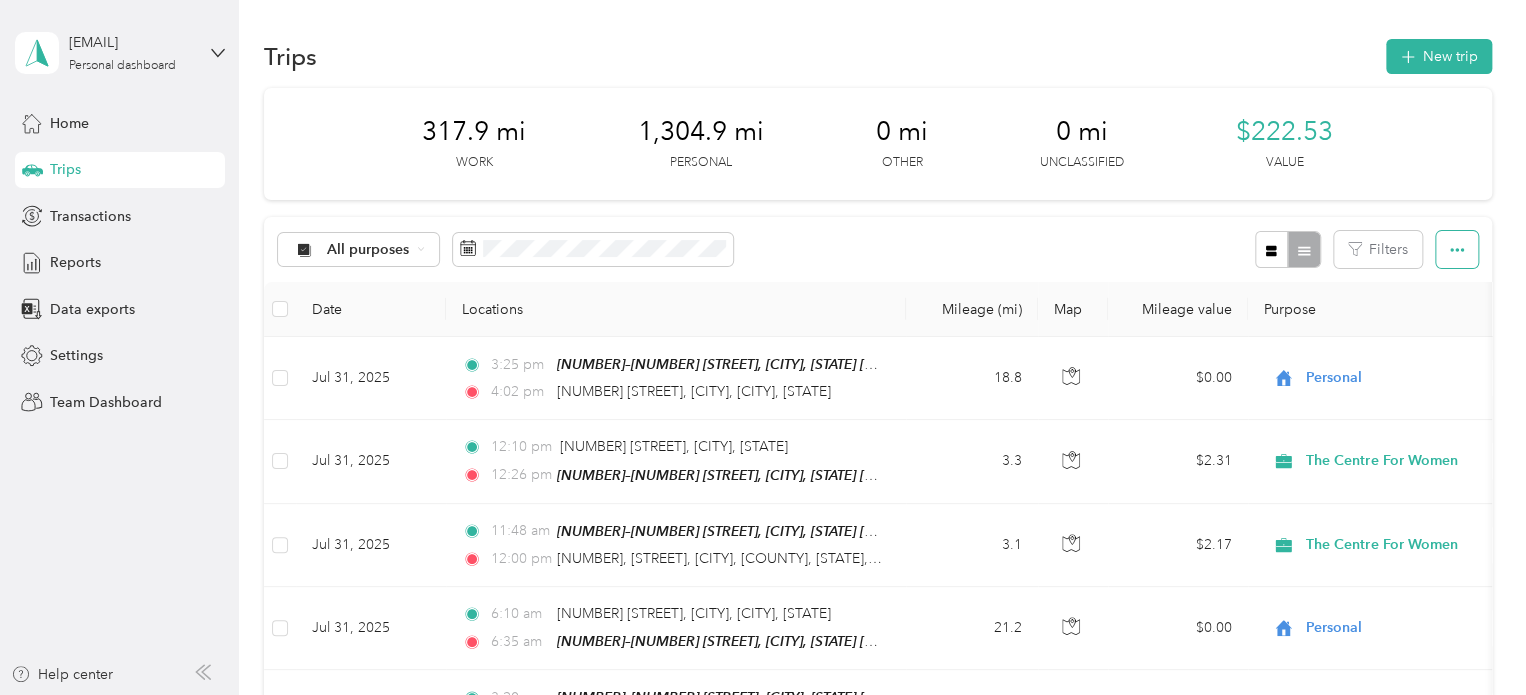 click 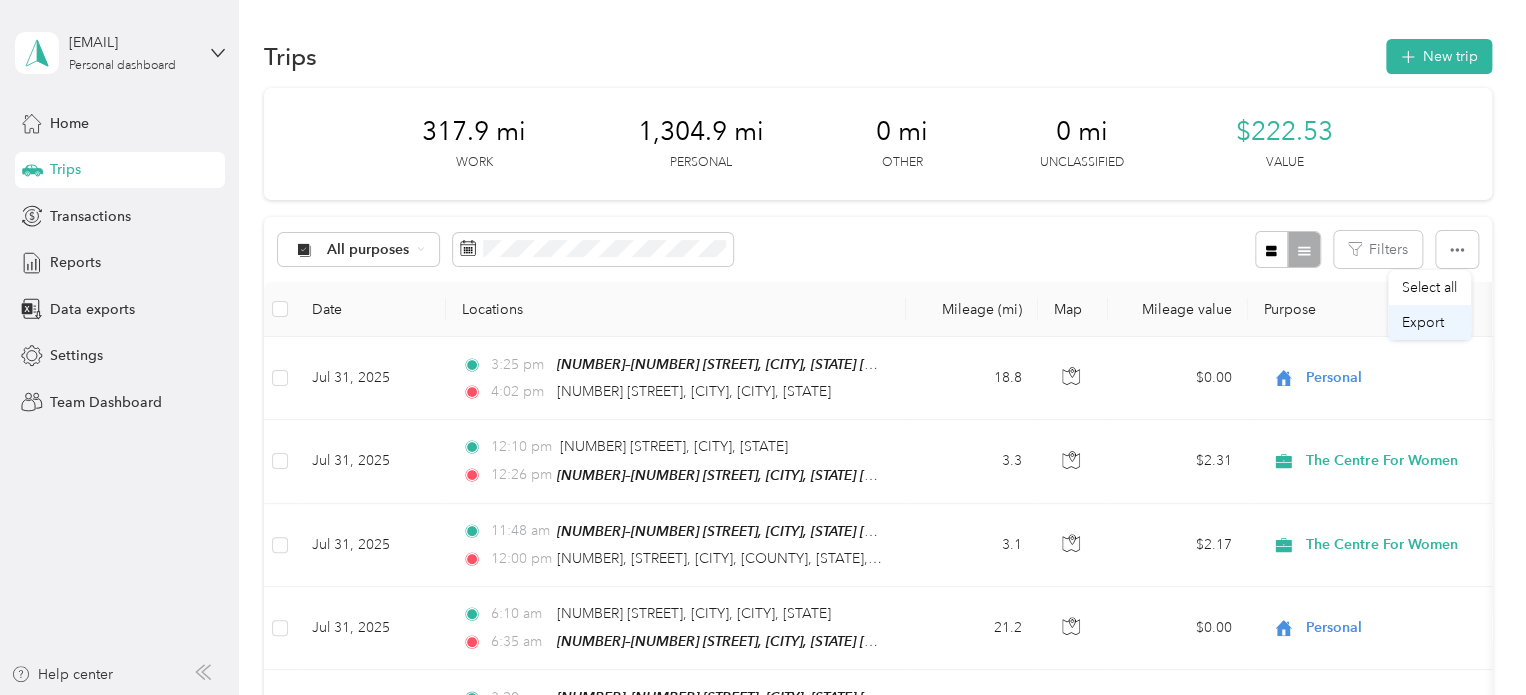 click on "Export" at bounding box center (1423, 322) 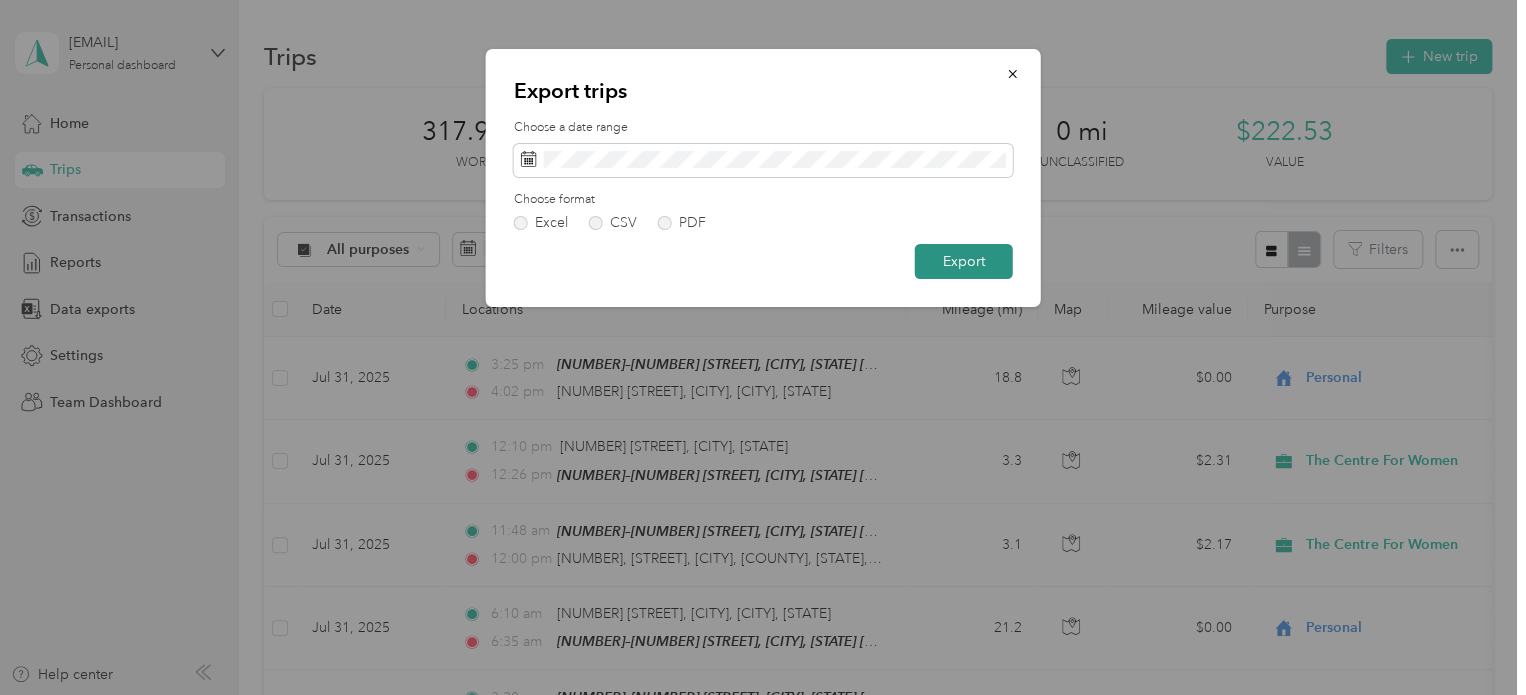 click on "Export" at bounding box center [964, 261] 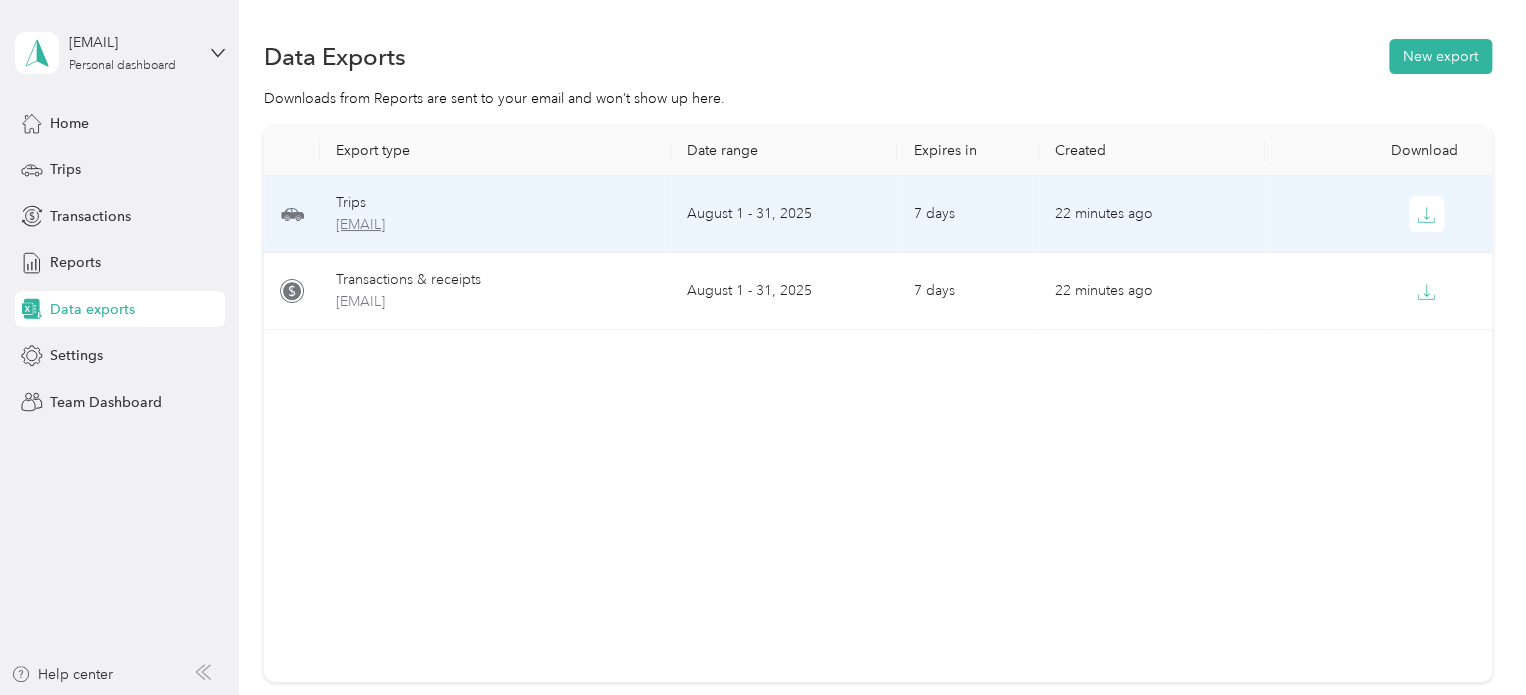 click on "[USERNAME]-thecentre.org-trips-[DATE]-[DATE].xlsx" at bounding box center [495, 225] 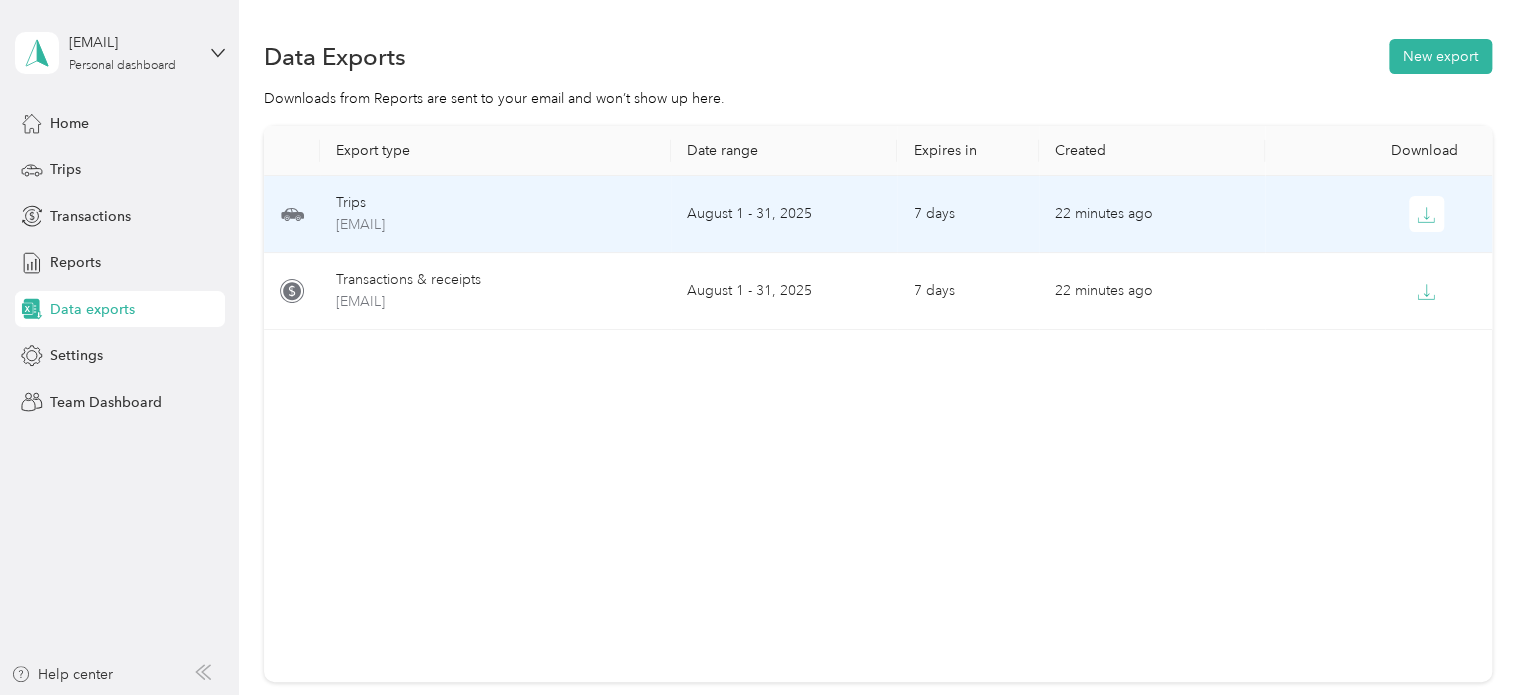 click on "August 1 - 31, 2025" at bounding box center [784, 214] 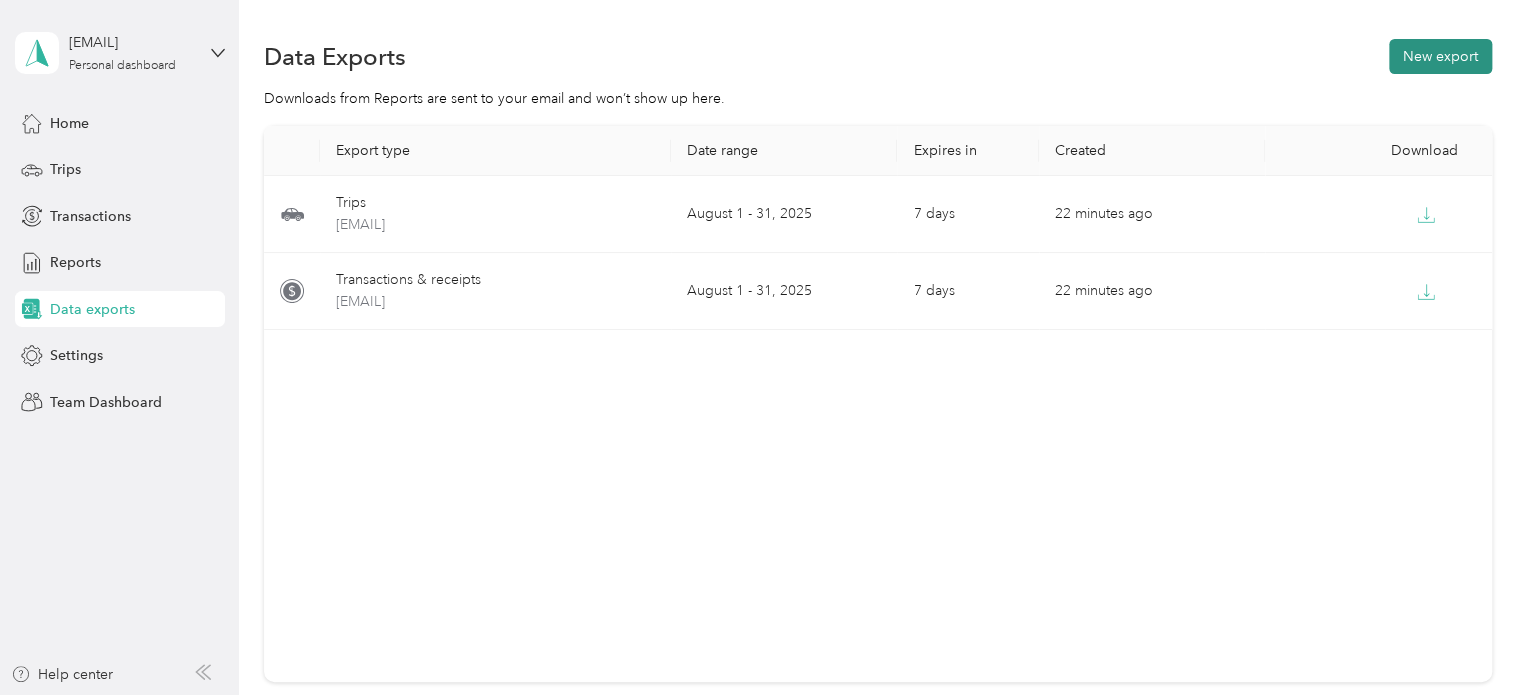 click on "New export" at bounding box center [1440, 56] 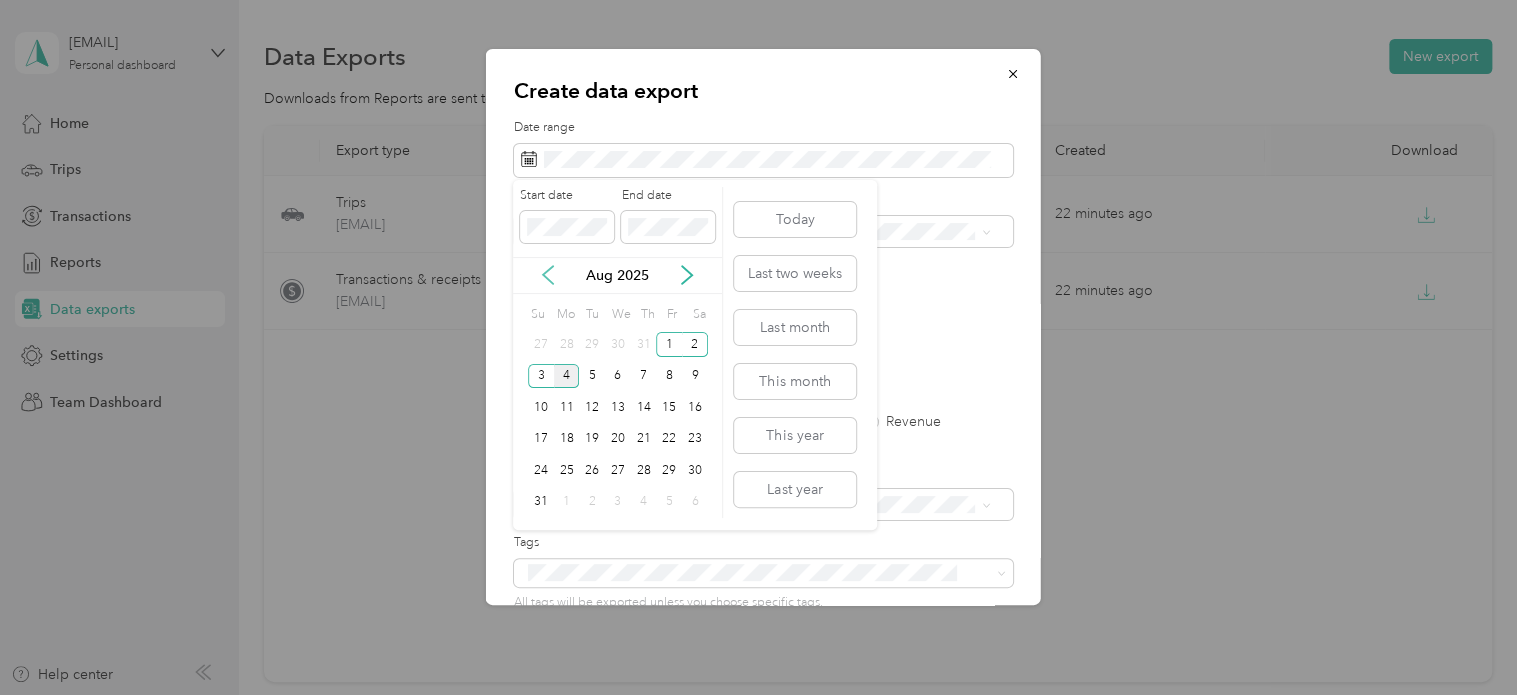 click 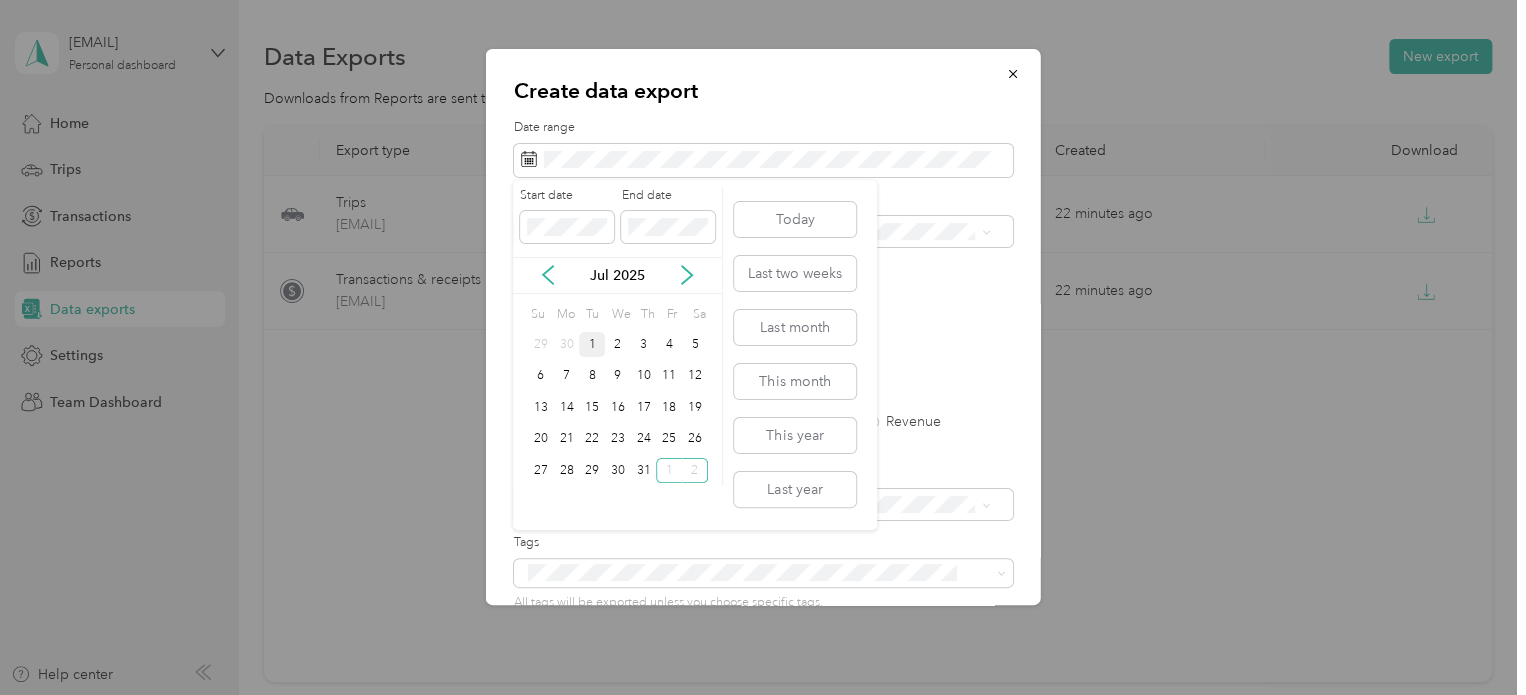 click on "1" at bounding box center (592, 344) 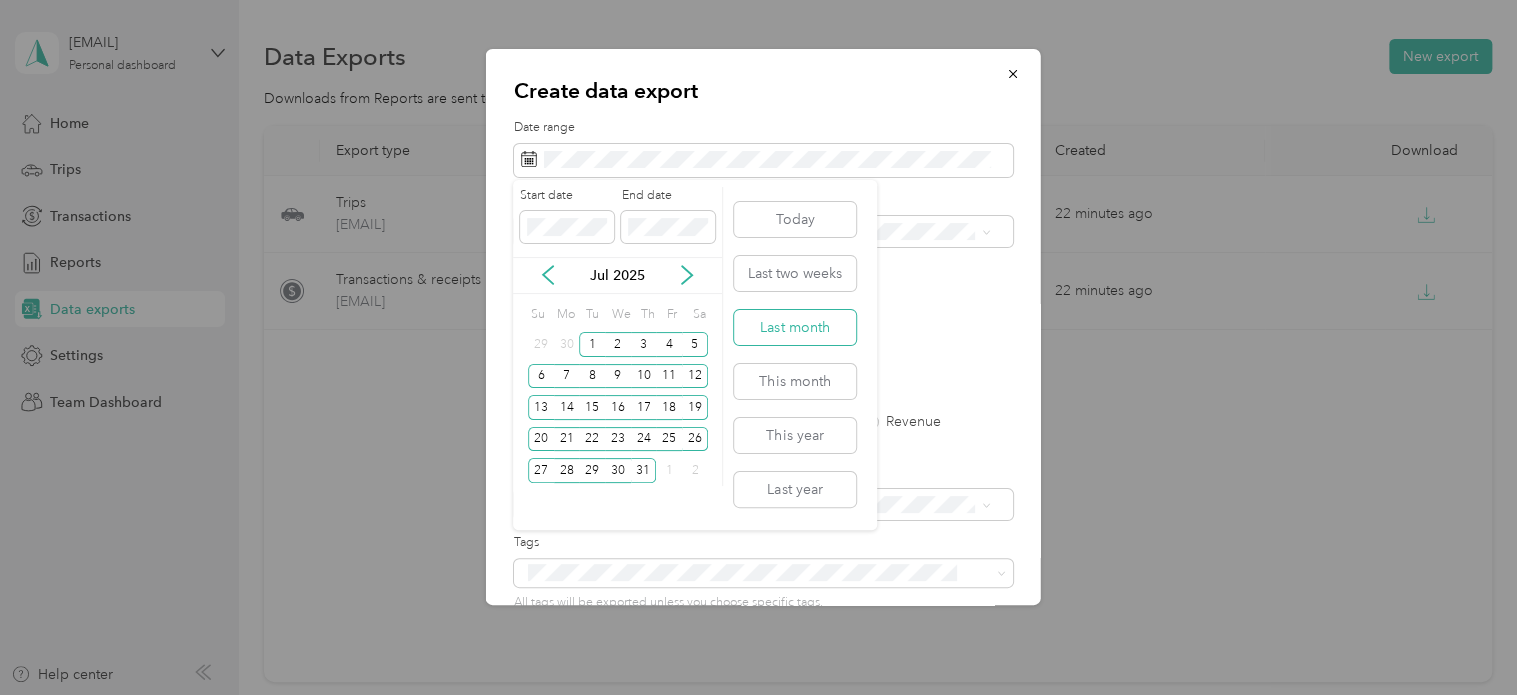 click on "Last month" at bounding box center [795, 327] 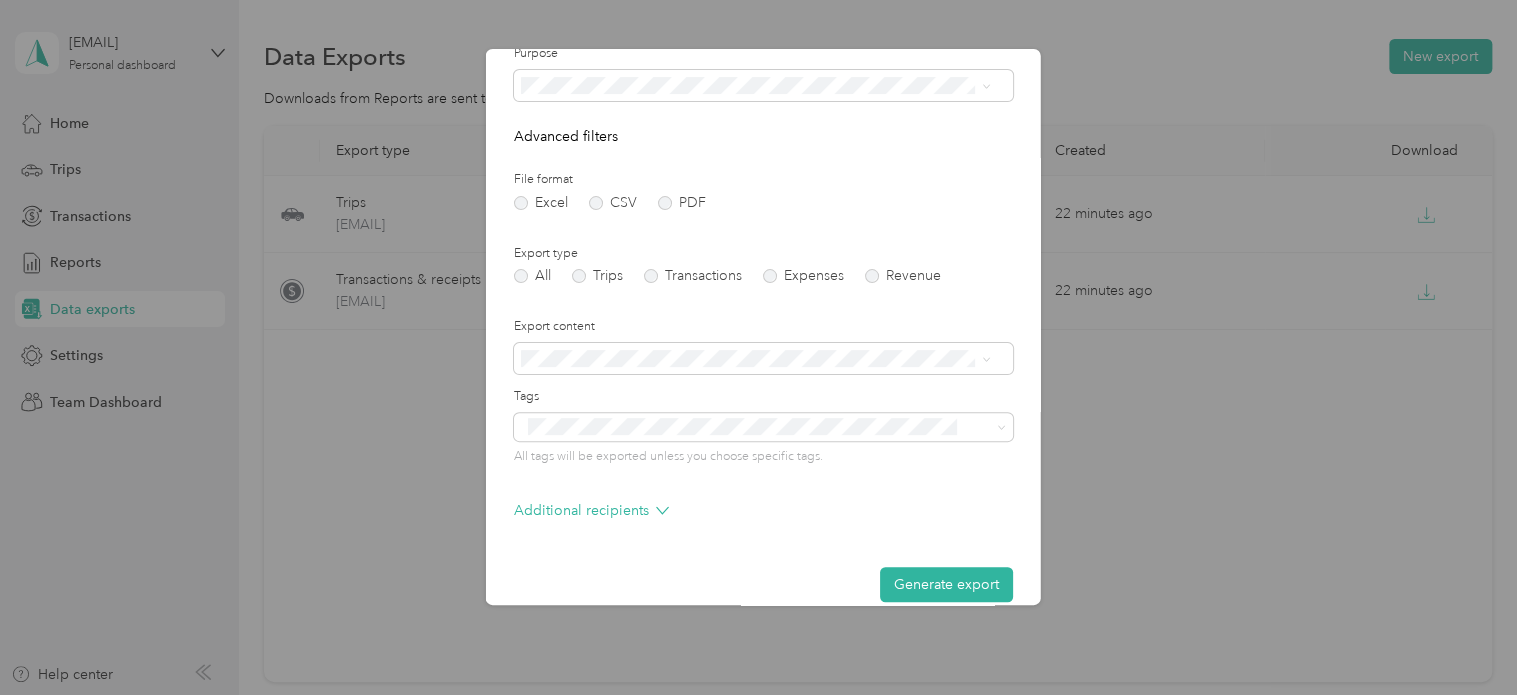 scroll, scrollTop: 171, scrollLeft: 0, axis: vertical 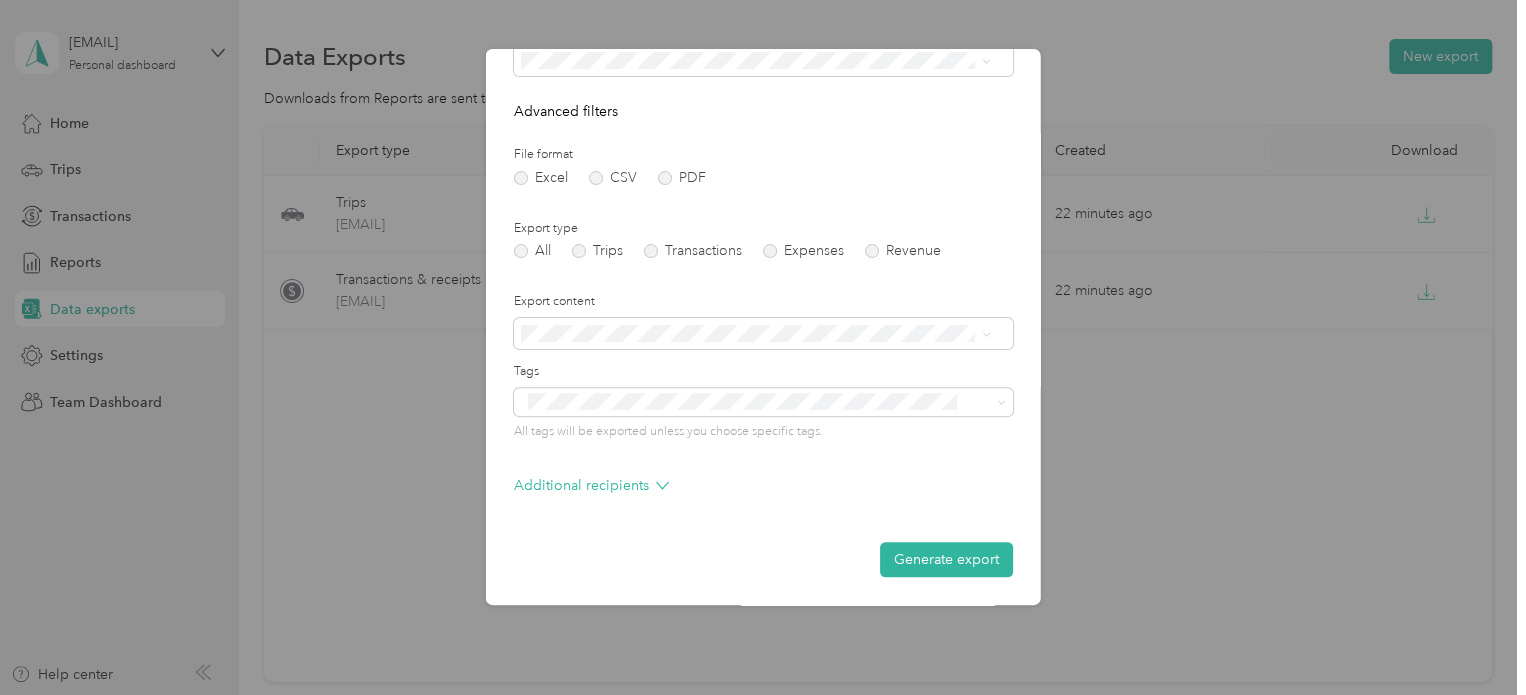 click on "Generate export" at bounding box center (946, 559) 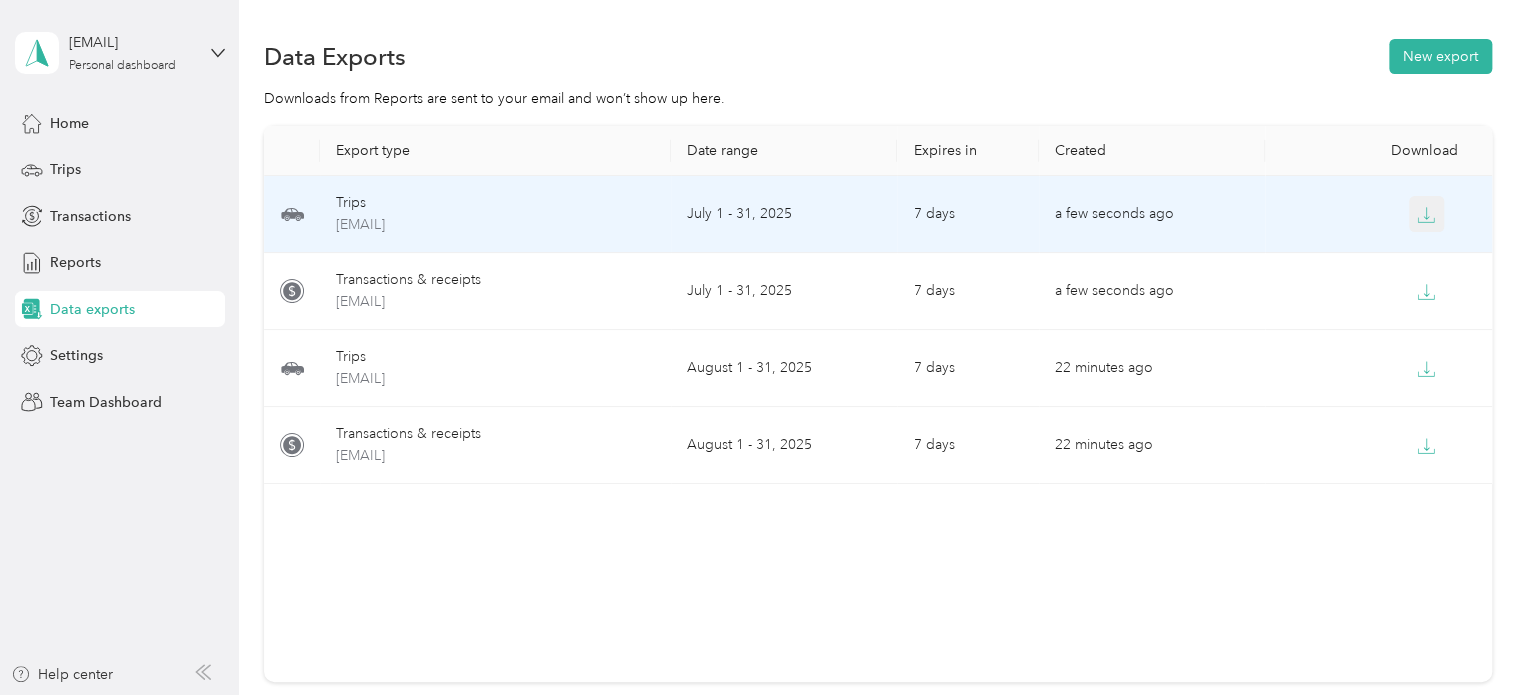 click 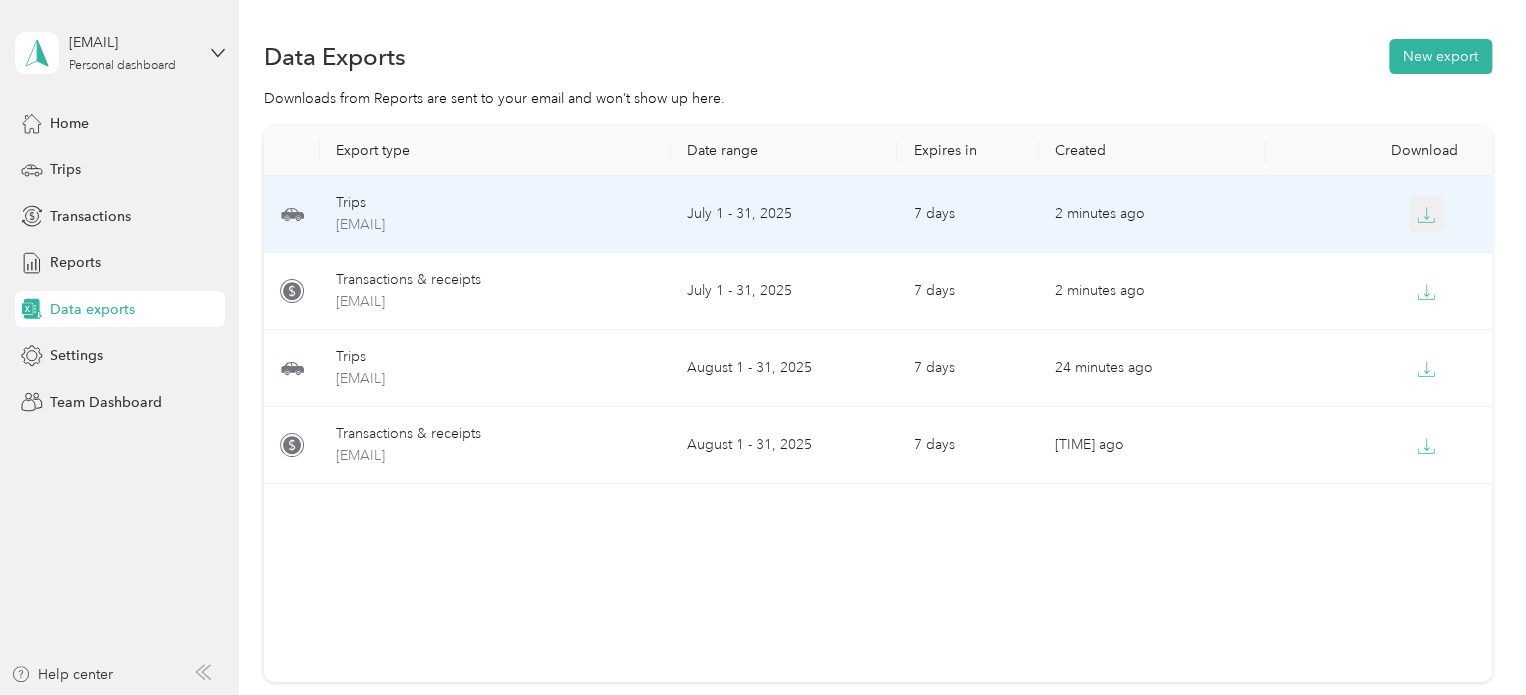 click at bounding box center (1427, 214) 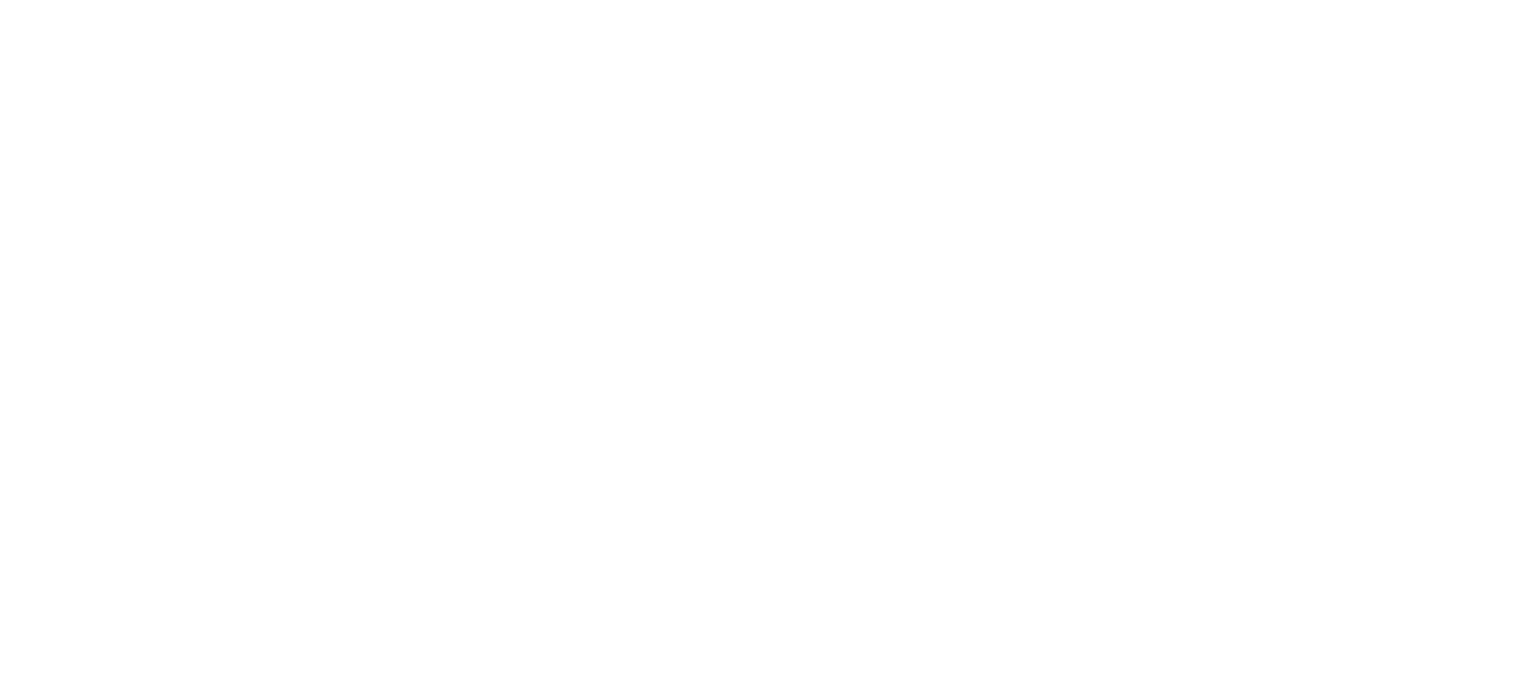 scroll, scrollTop: 0, scrollLeft: 0, axis: both 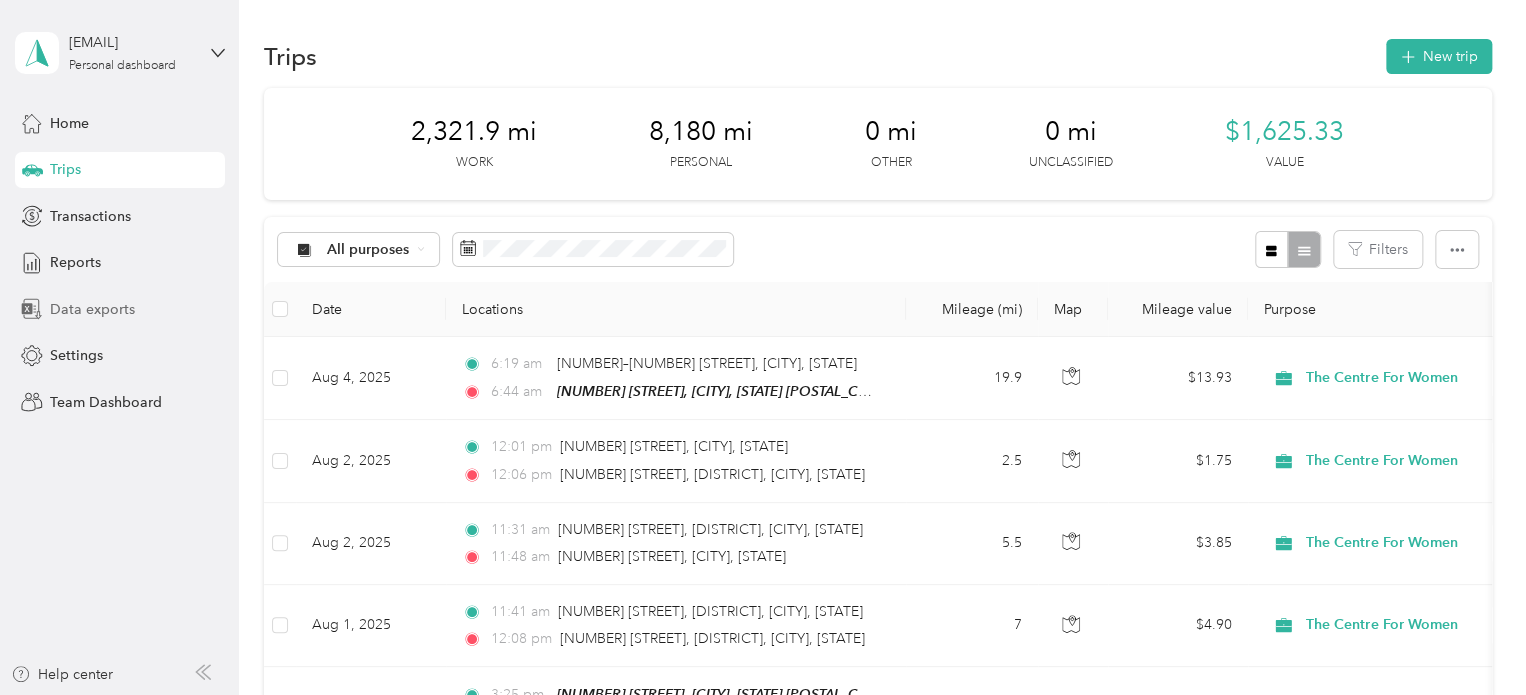 click on "Data exports" at bounding box center (92, 309) 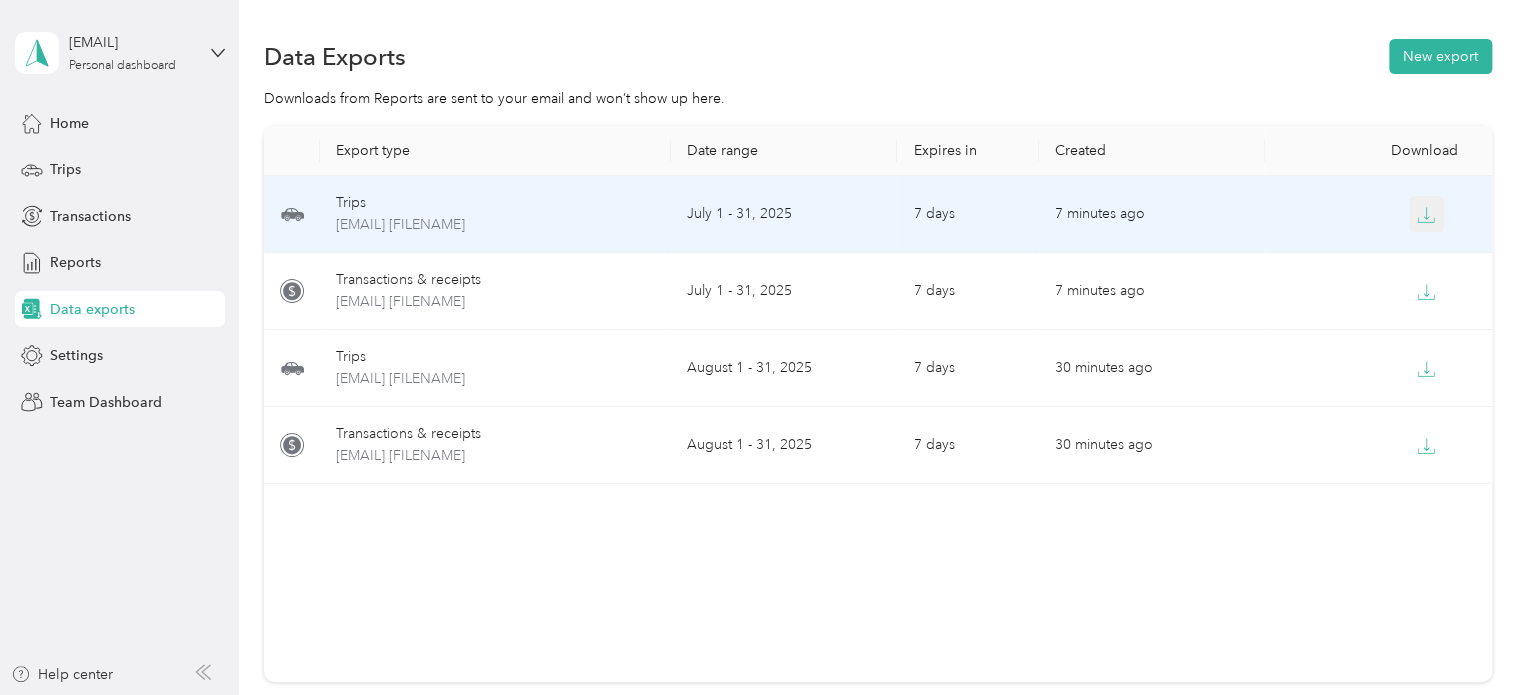 click 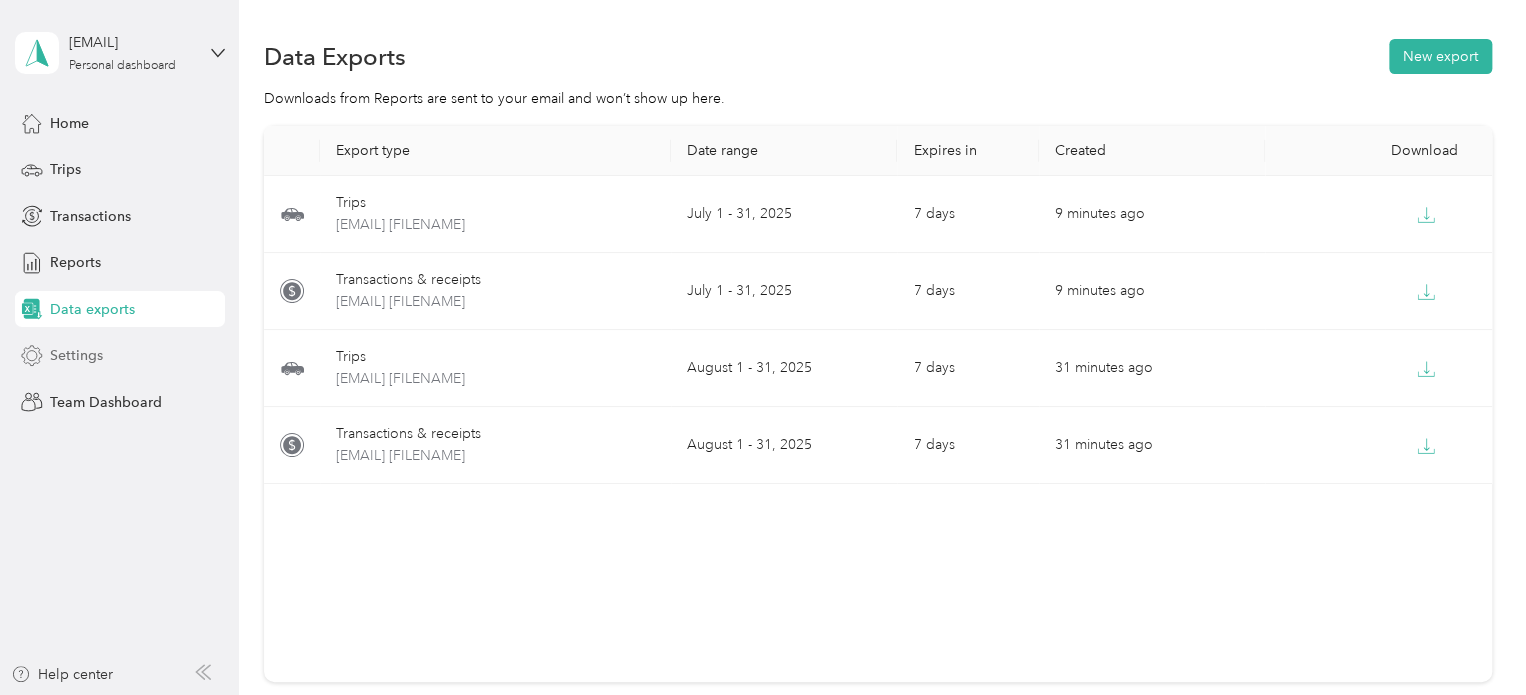 click on "Settings" at bounding box center (76, 355) 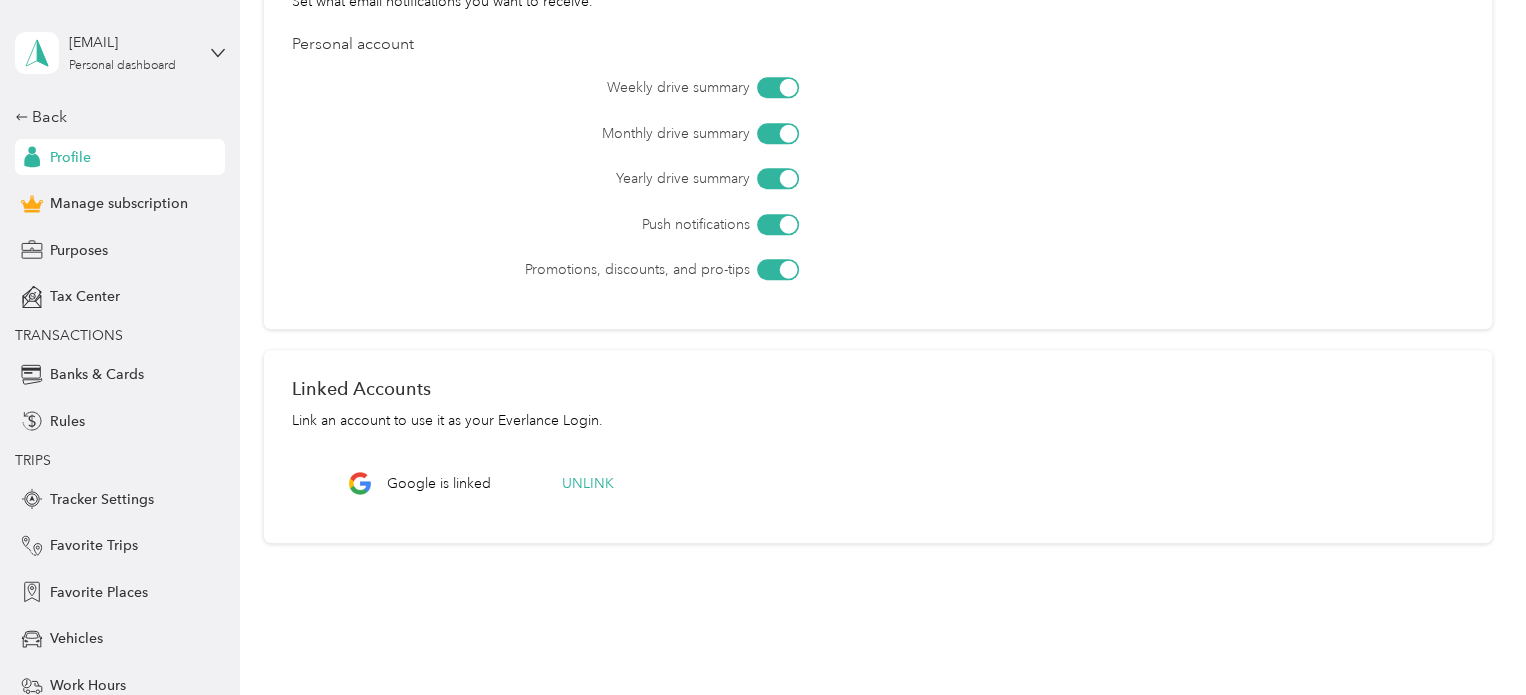 scroll, scrollTop: 700, scrollLeft: 0, axis: vertical 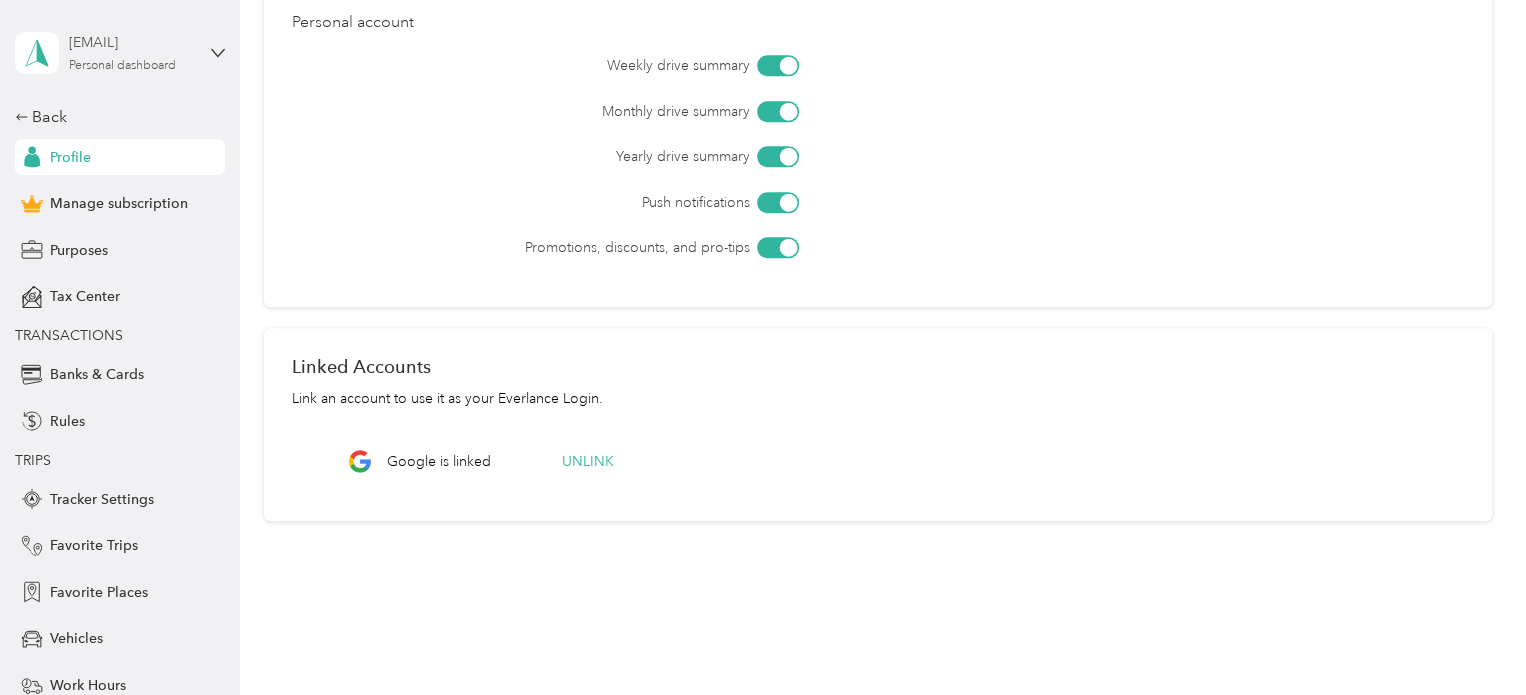 click on "[EMAIL]" at bounding box center [131, 42] 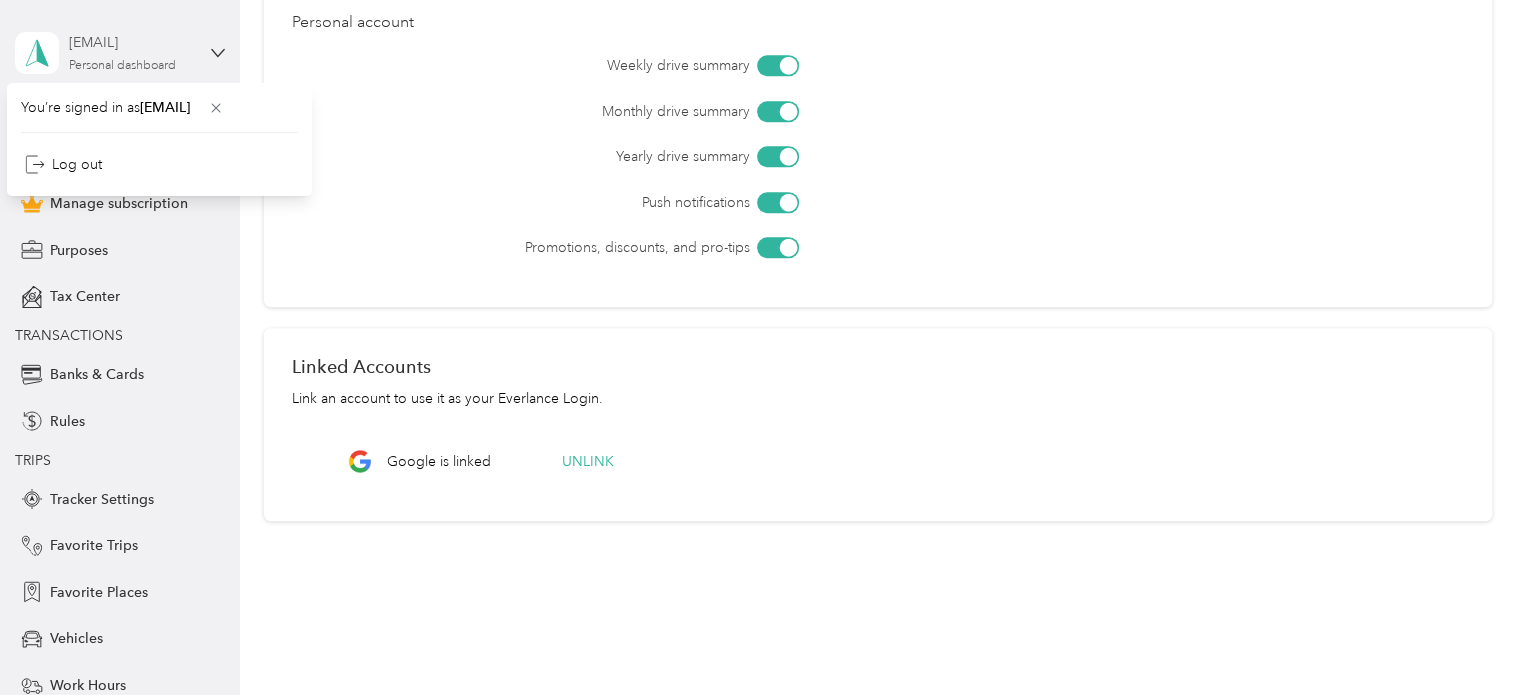 click on "[EMAIL]" at bounding box center [131, 42] 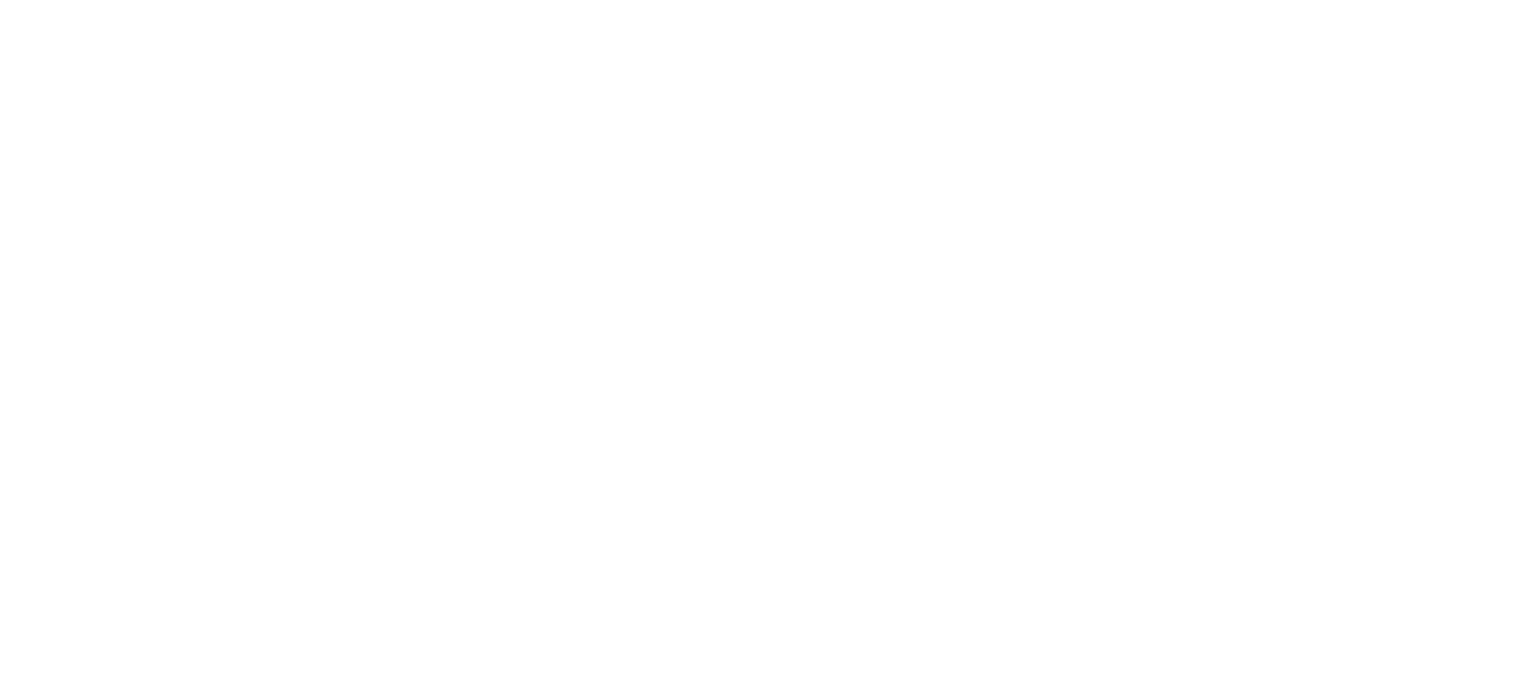 scroll, scrollTop: 0, scrollLeft: 0, axis: both 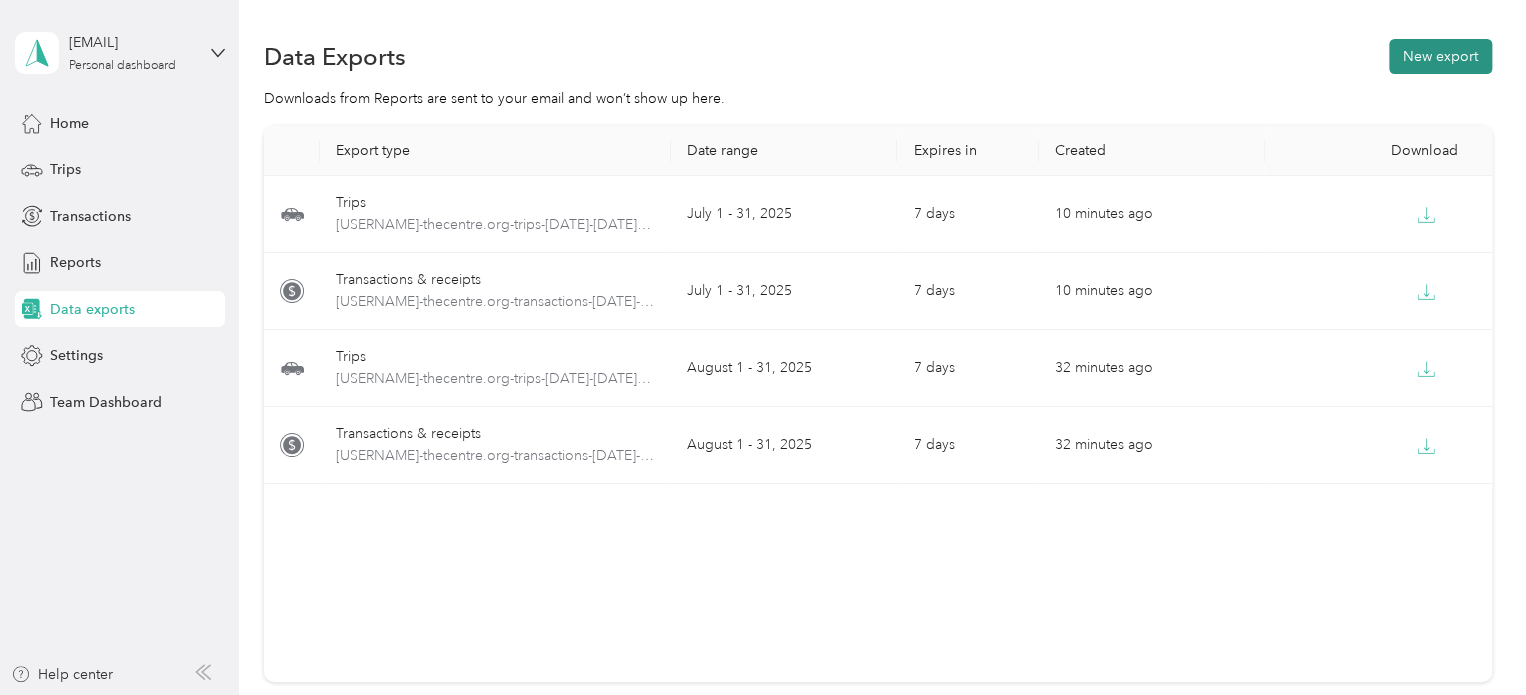 click on "New export" at bounding box center (1440, 56) 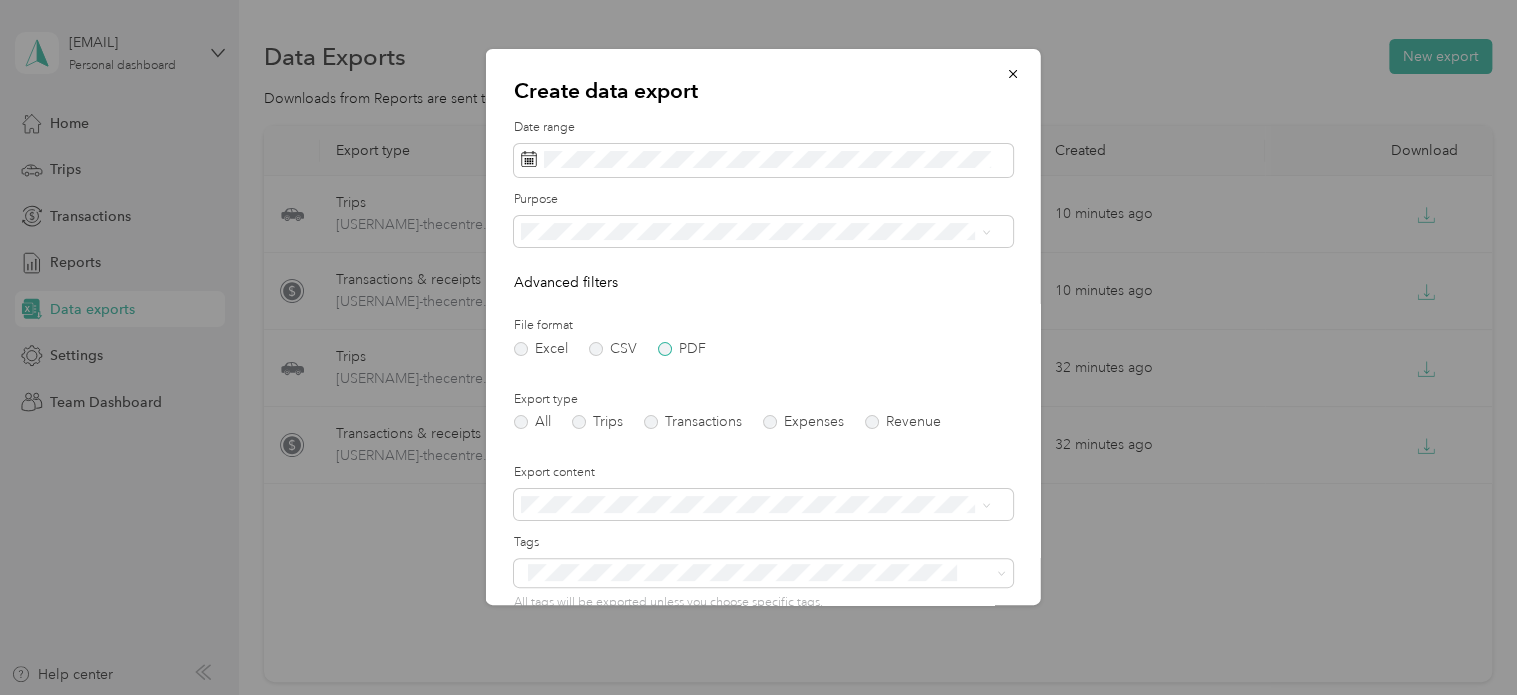click on "PDF" at bounding box center [682, 349] 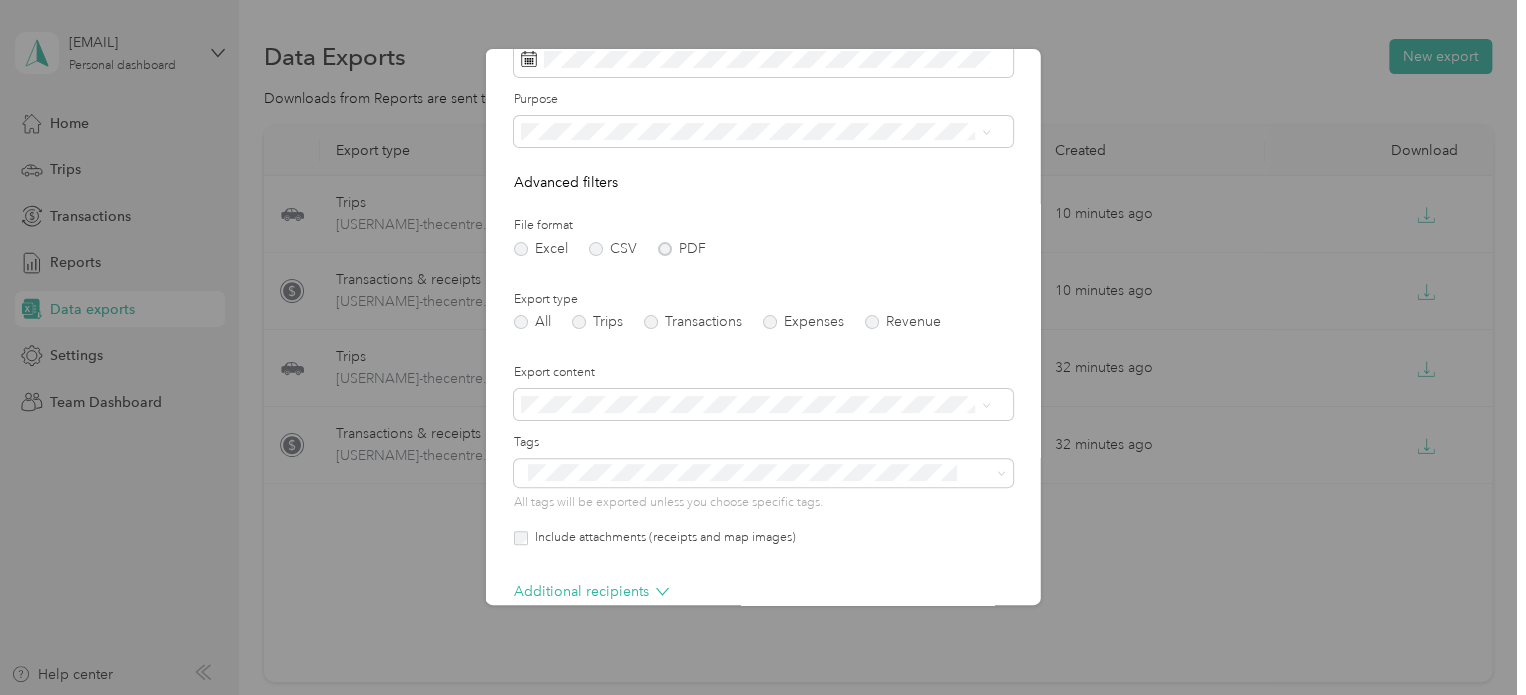 scroll, scrollTop: 0, scrollLeft: 0, axis: both 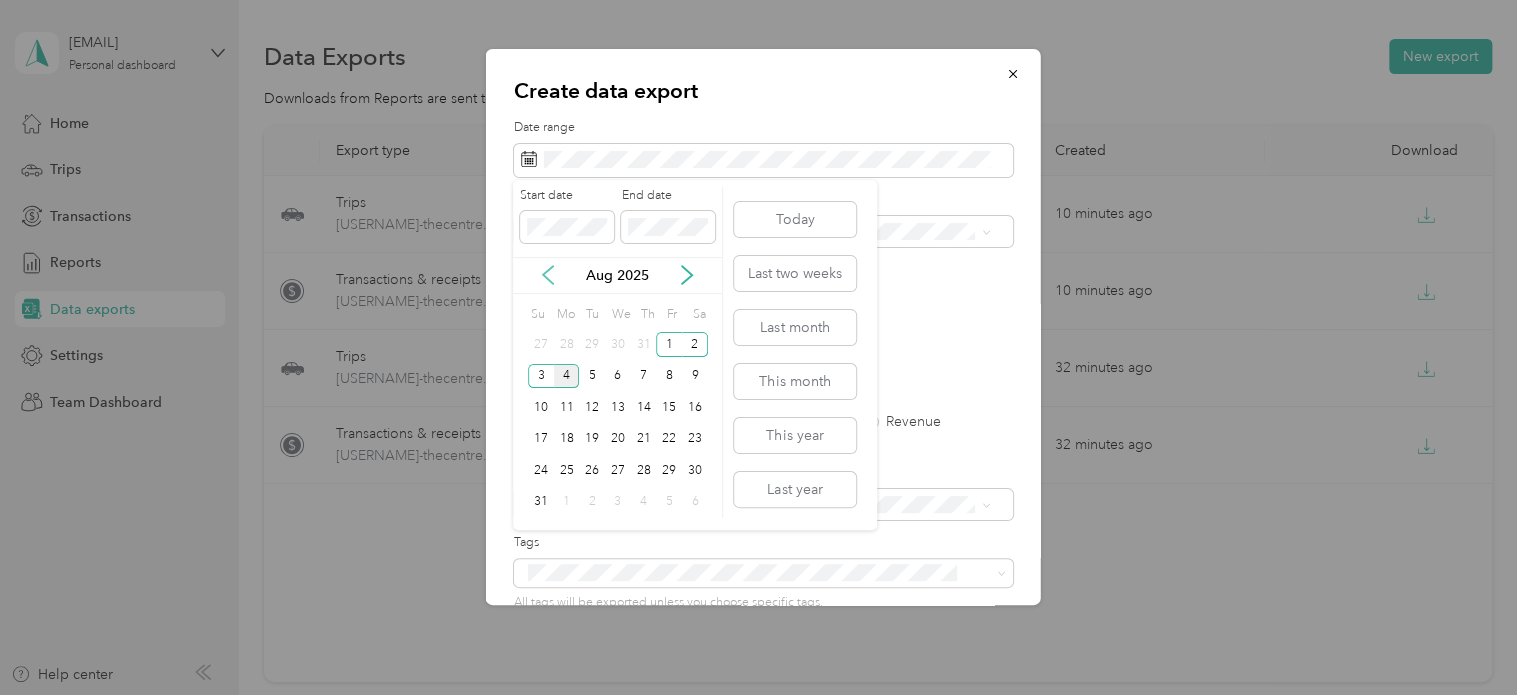 click 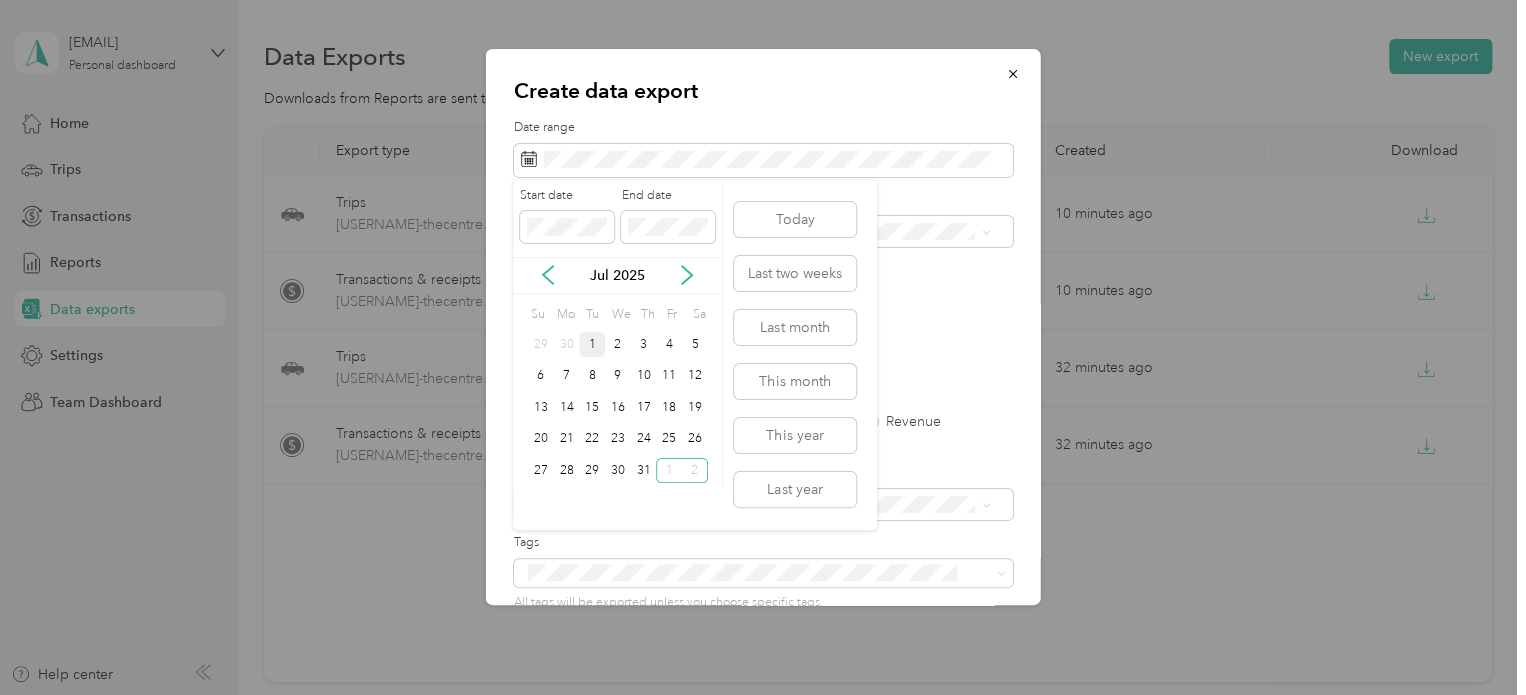 click on "1" at bounding box center (592, 344) 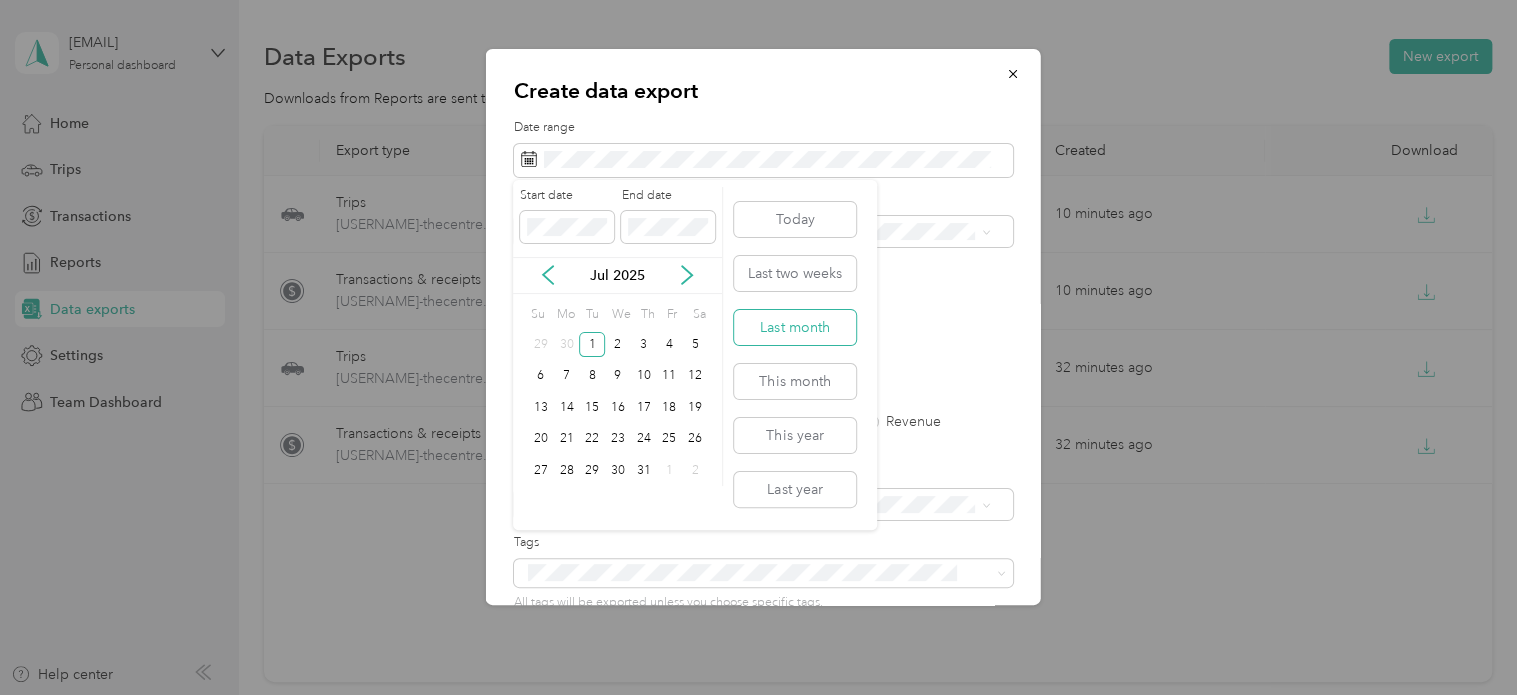 click on "Last month" at bounding box center [795, 327] 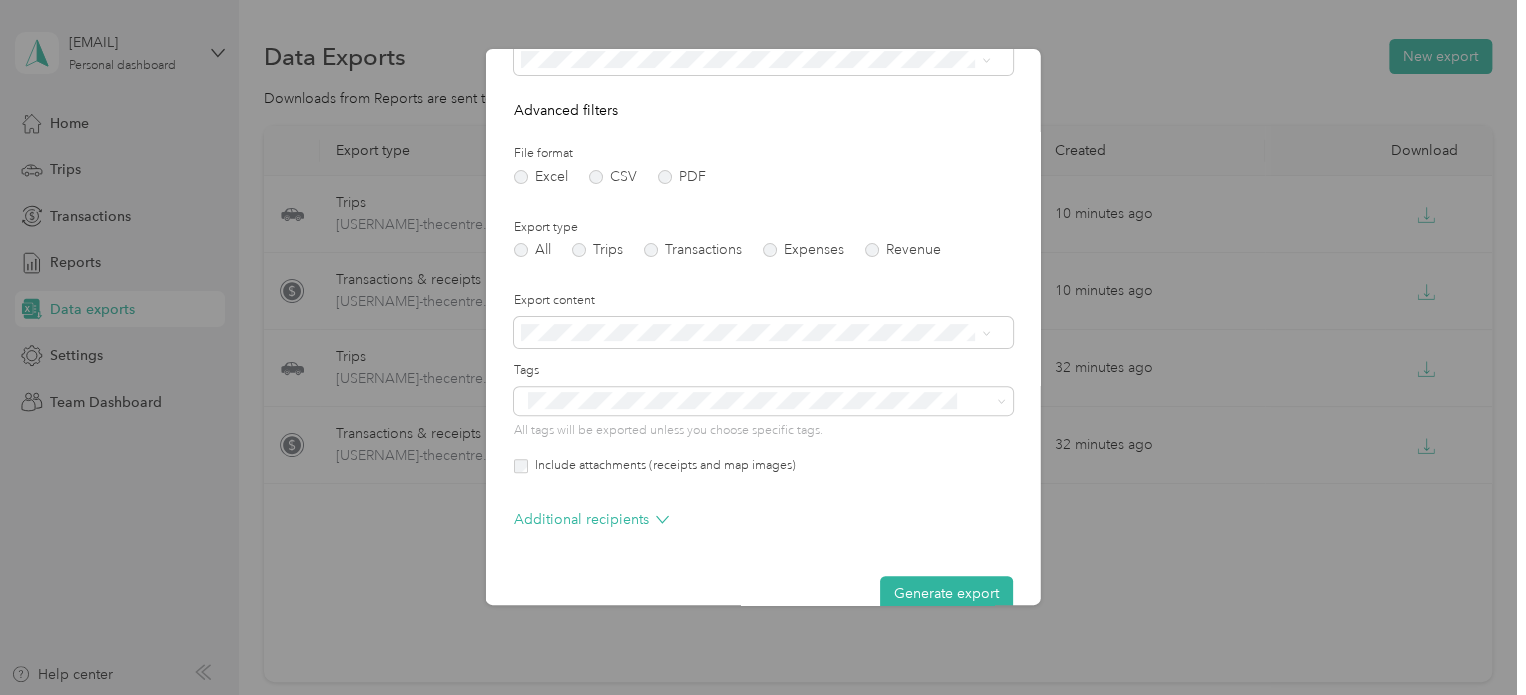 scroll, scrollTop: 206, scrollLeft: 0, axis: vertical 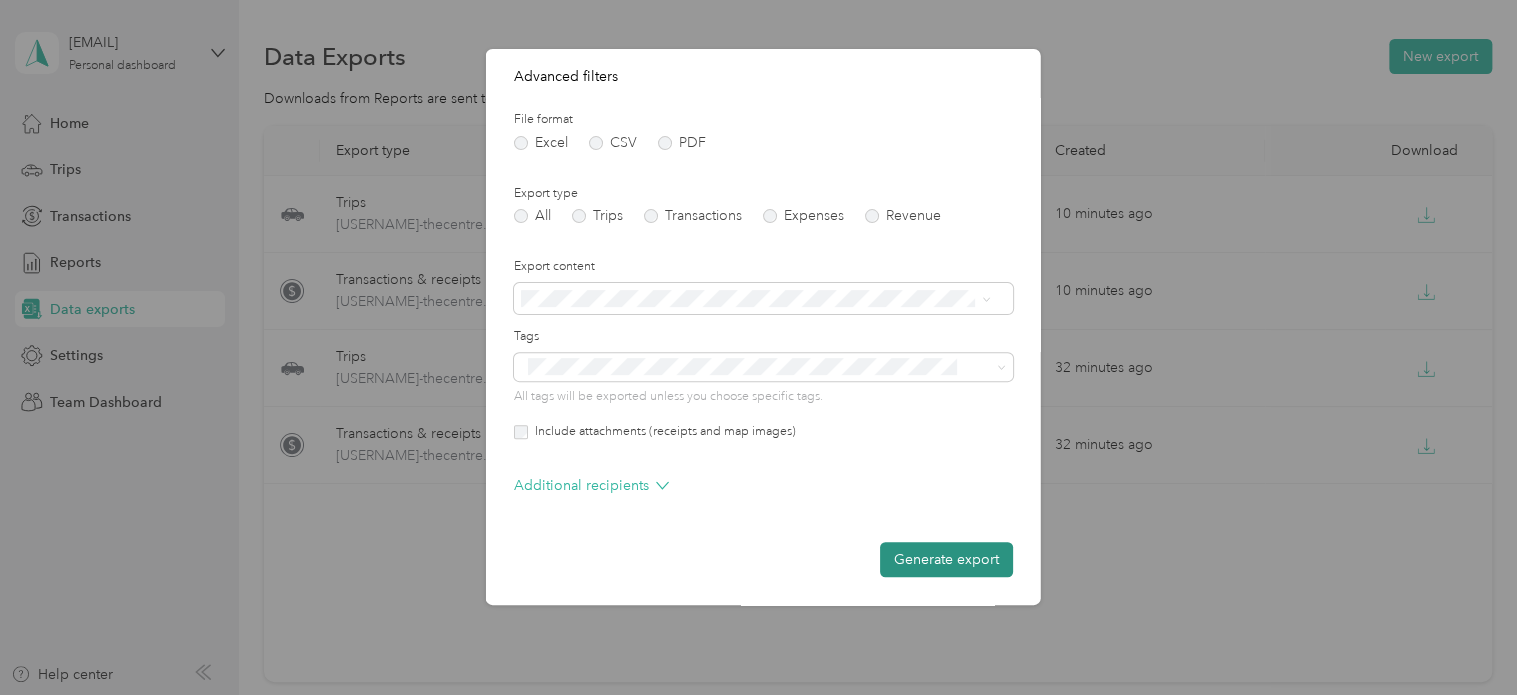 click on "Generate export" at bounding box center [946, 559] 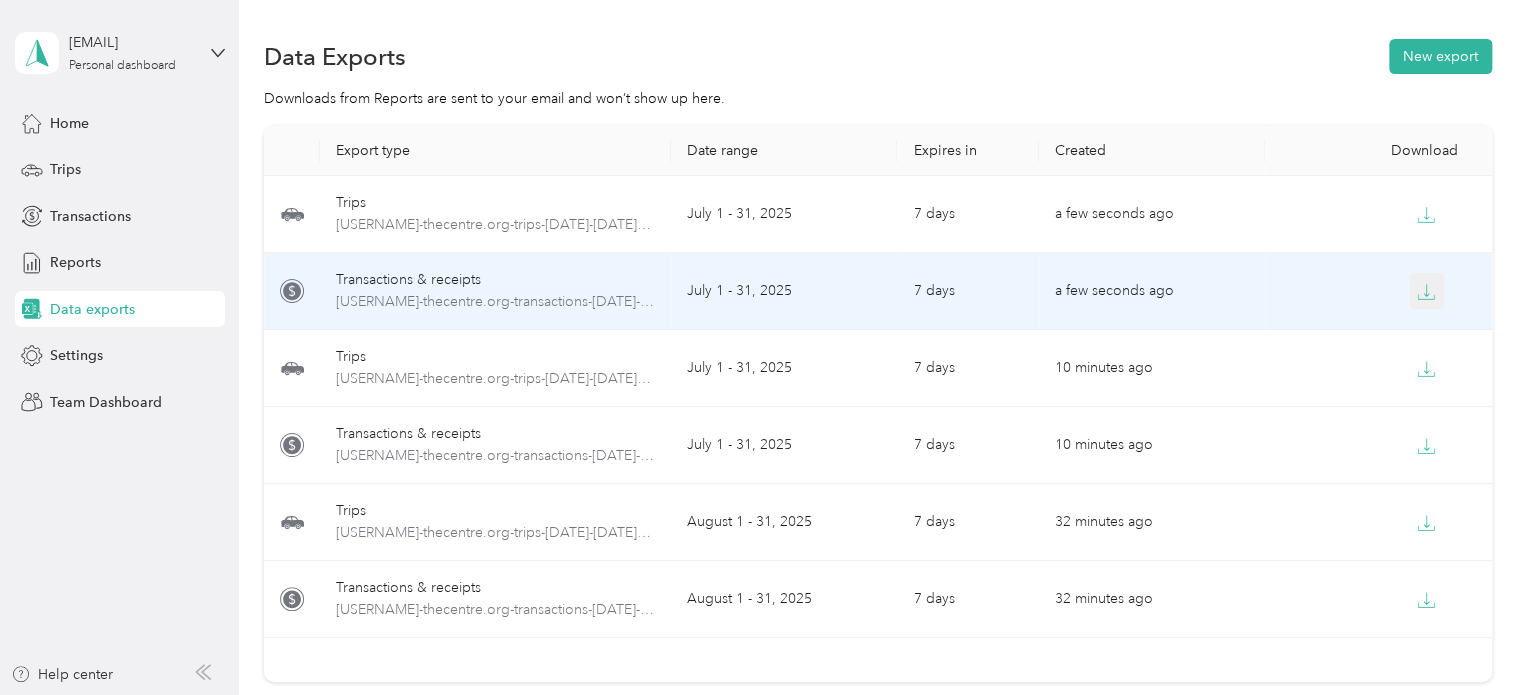 click 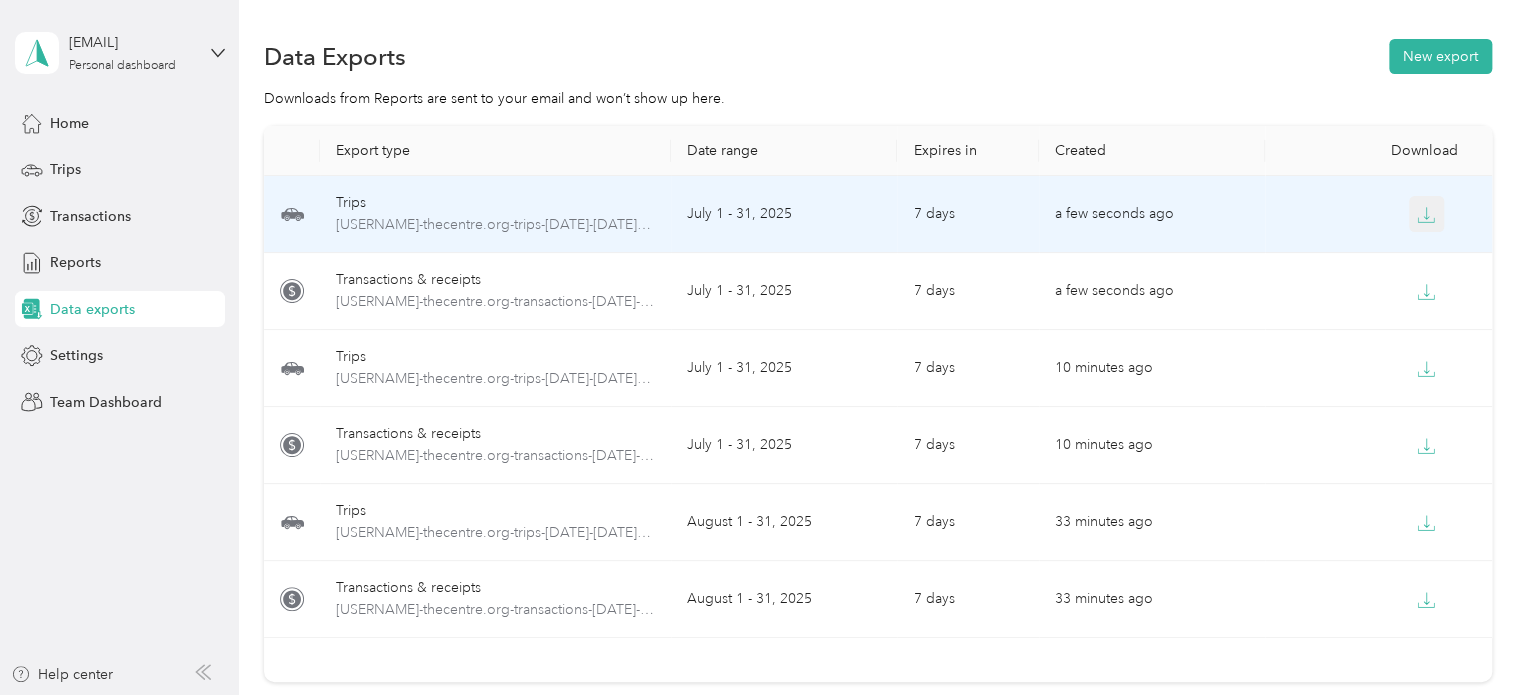 click 